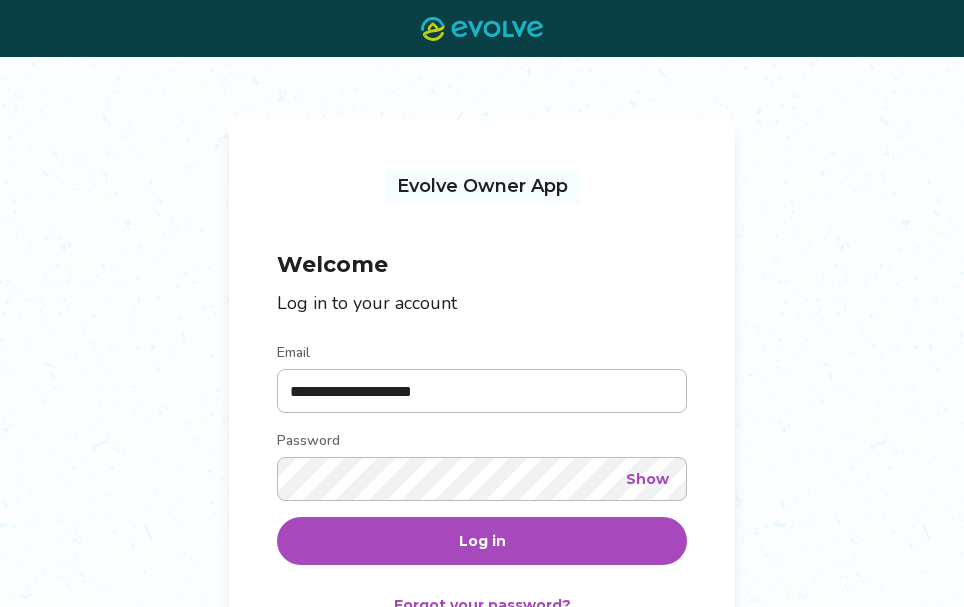 scroll, scrollTop: 0, scrollLeft: 0, axis: both 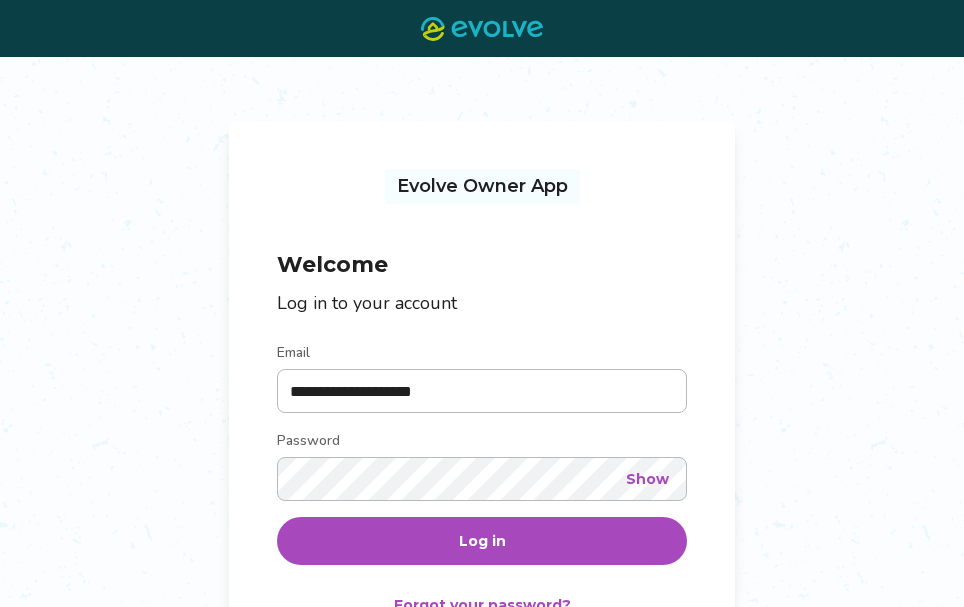 click on "Log in" at bounding box center (482, 541) 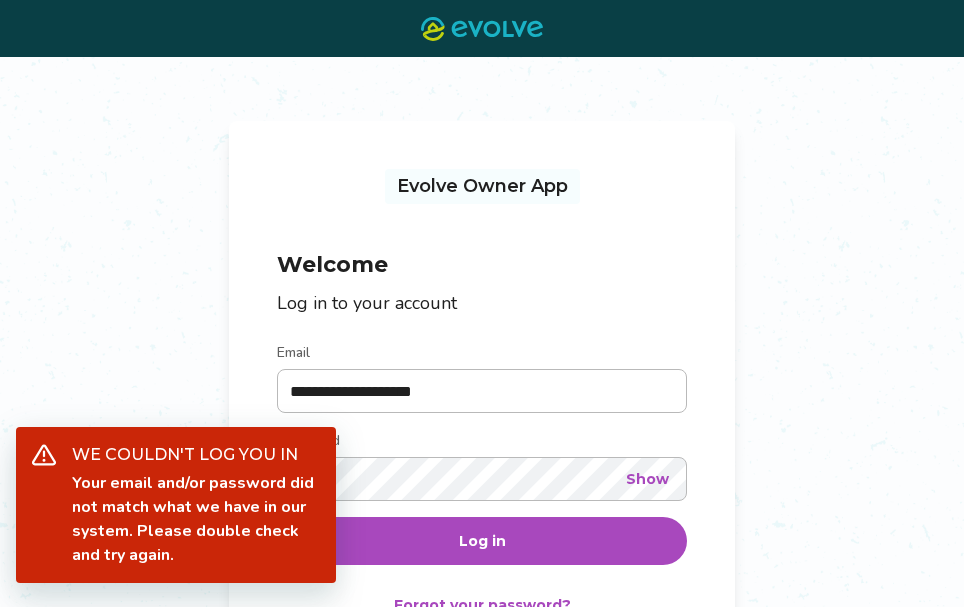 click on "**********" at bounding box center [482, 403] 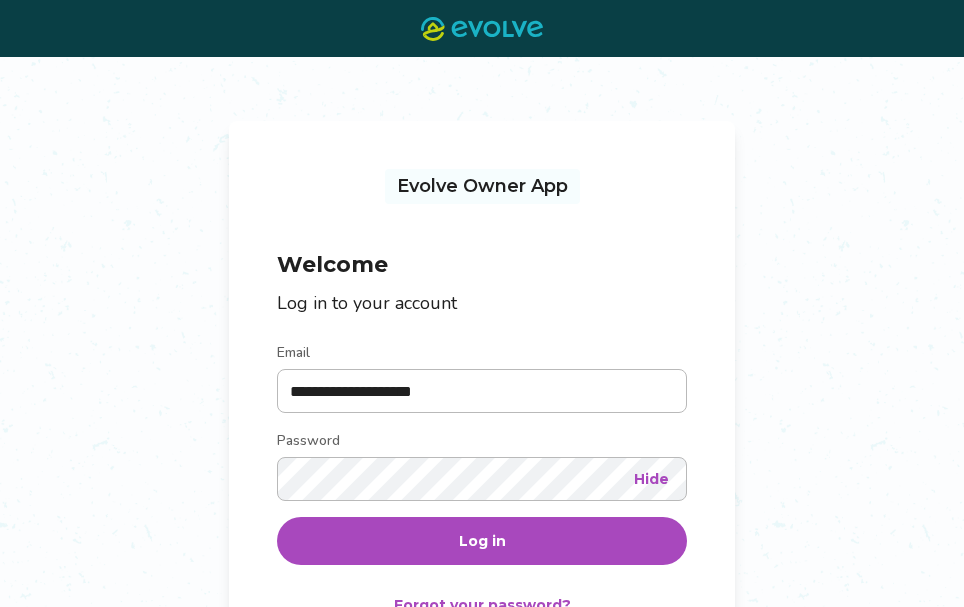 click on "Log in" at bounding box center (482, 541) 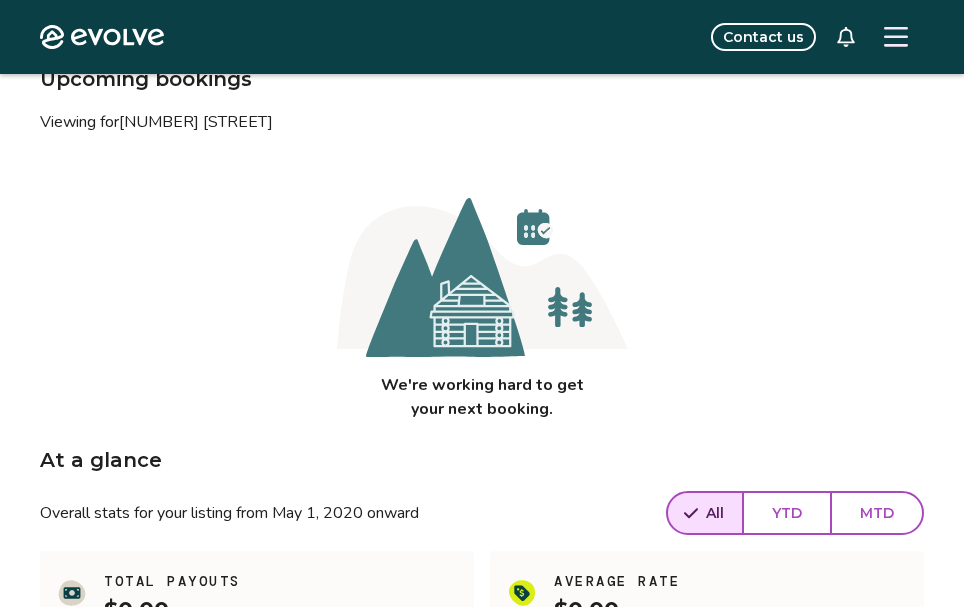 scroll, scrollTop: 59, scrollLeft: 0, axis: vertical 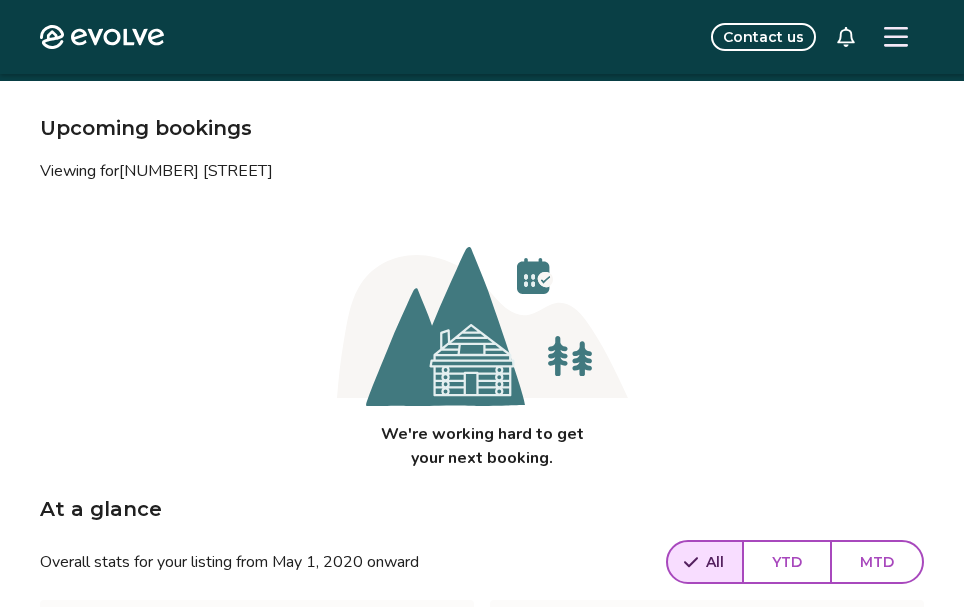 click 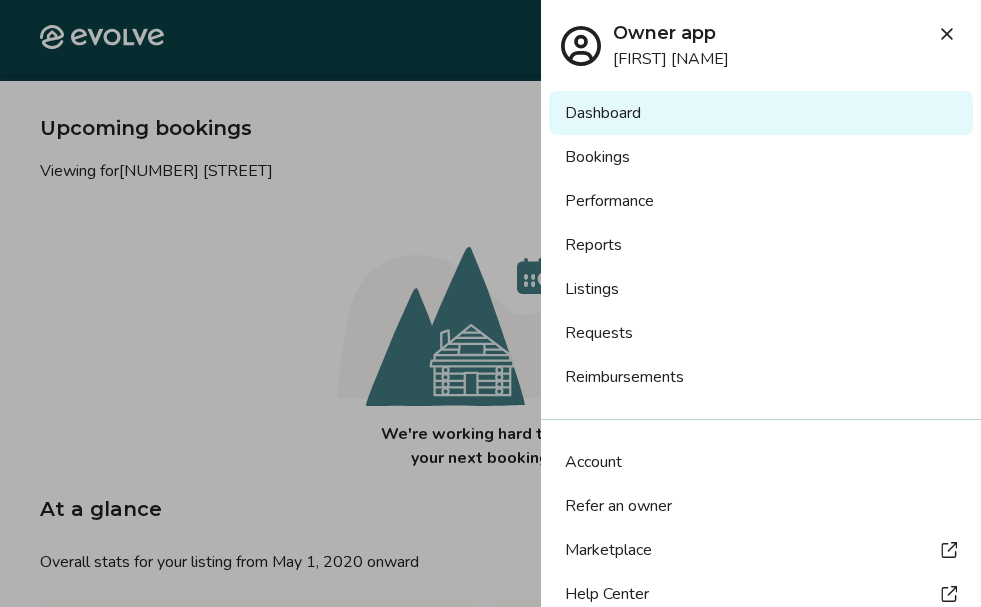 click on "Listings" at bounding box center [761, 289] 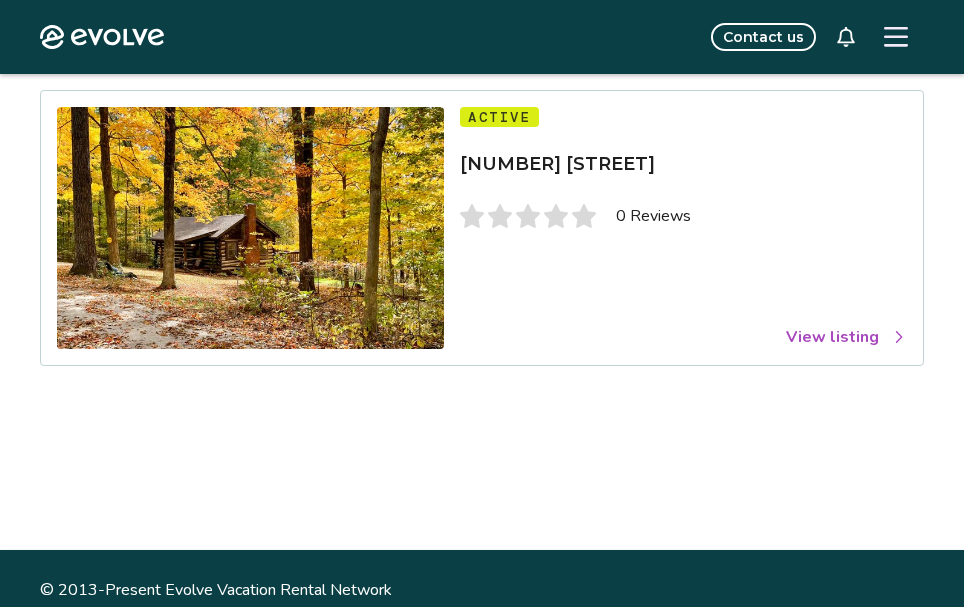 scroll, scrollTop: 191, scrollLeft: 0, axis: vertical 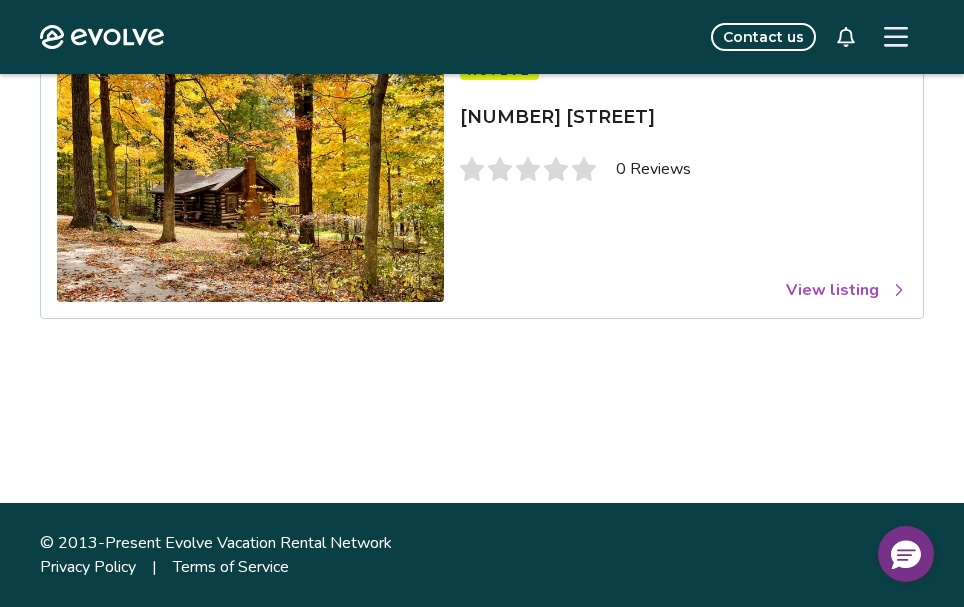 click on "View listing" at bounding box center (846, 290) 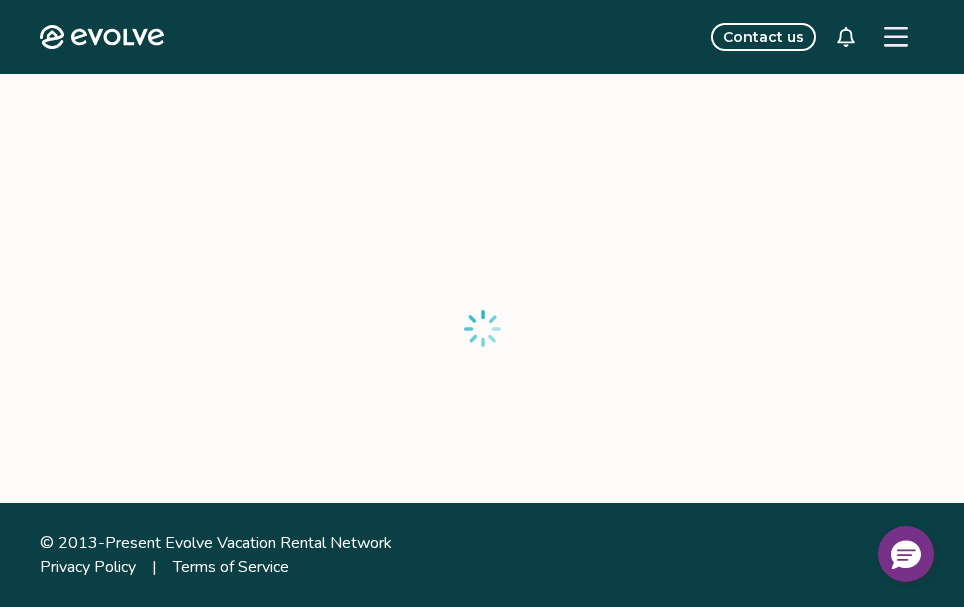 scroll, scrollTop: 0, scrollLeft: 0, axis: both 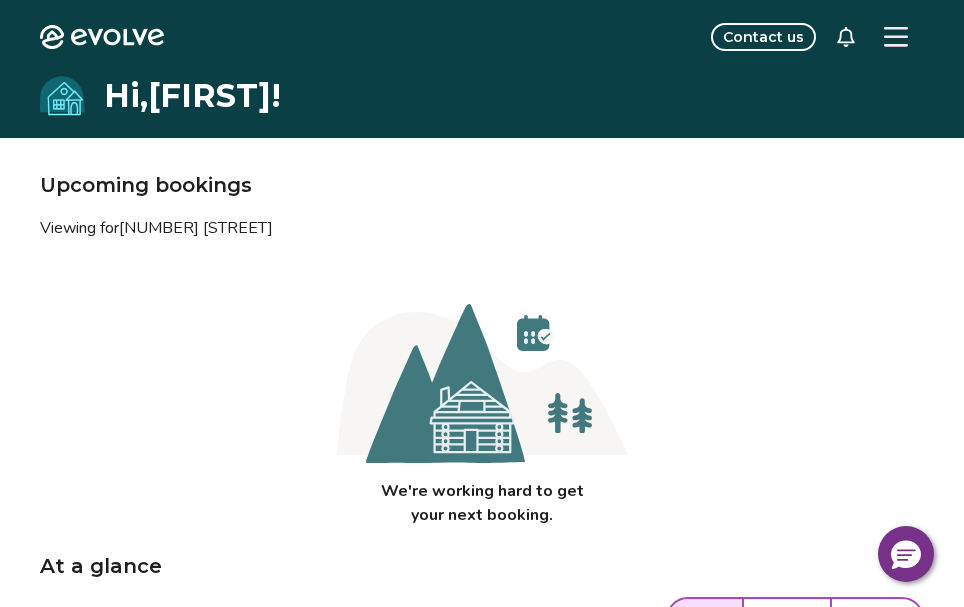 click 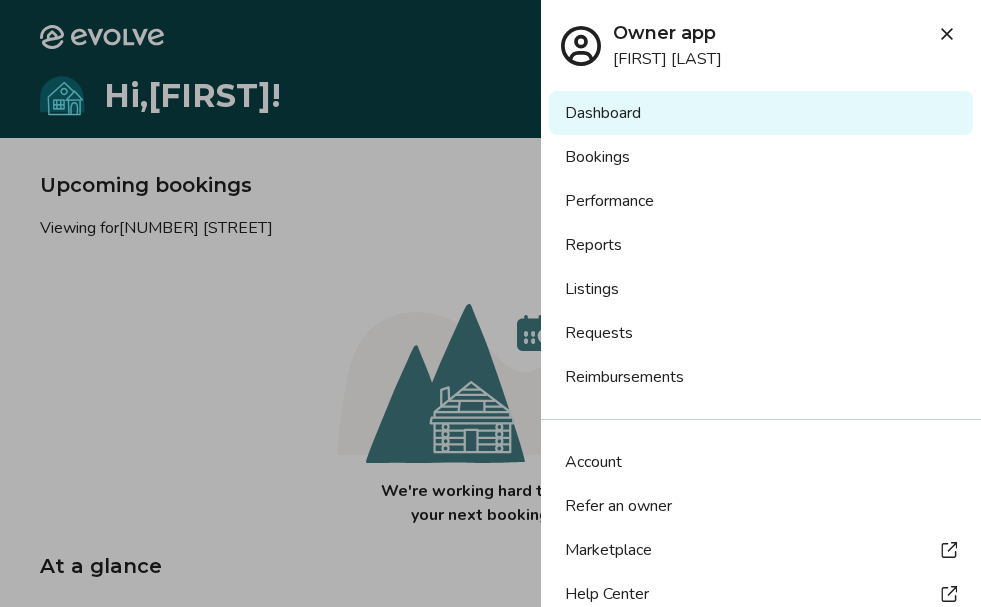 click on "Listings" at bounding box center (761, 289) 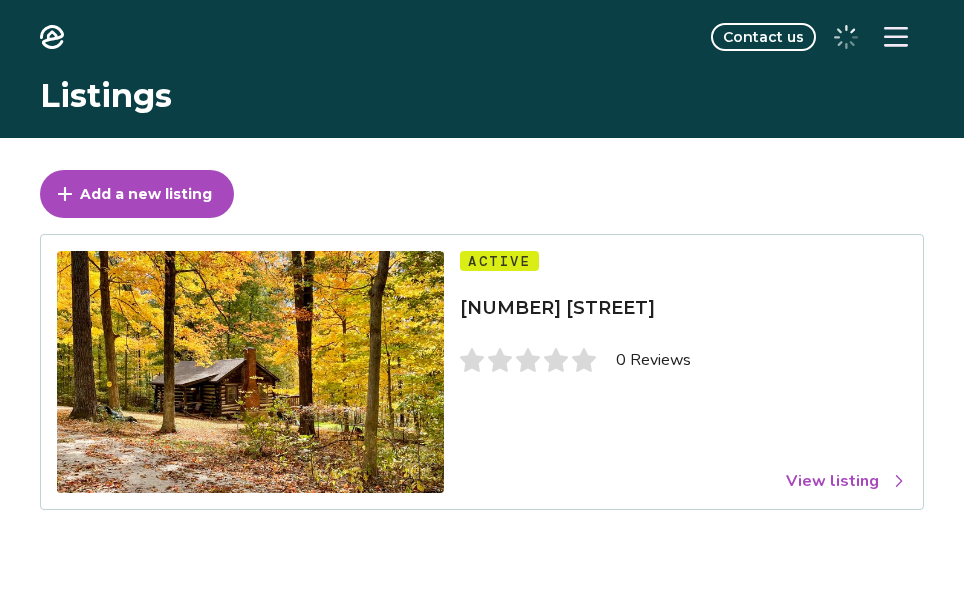 scroll, scrollTop: 0, scrollLeft: 0, axis: both 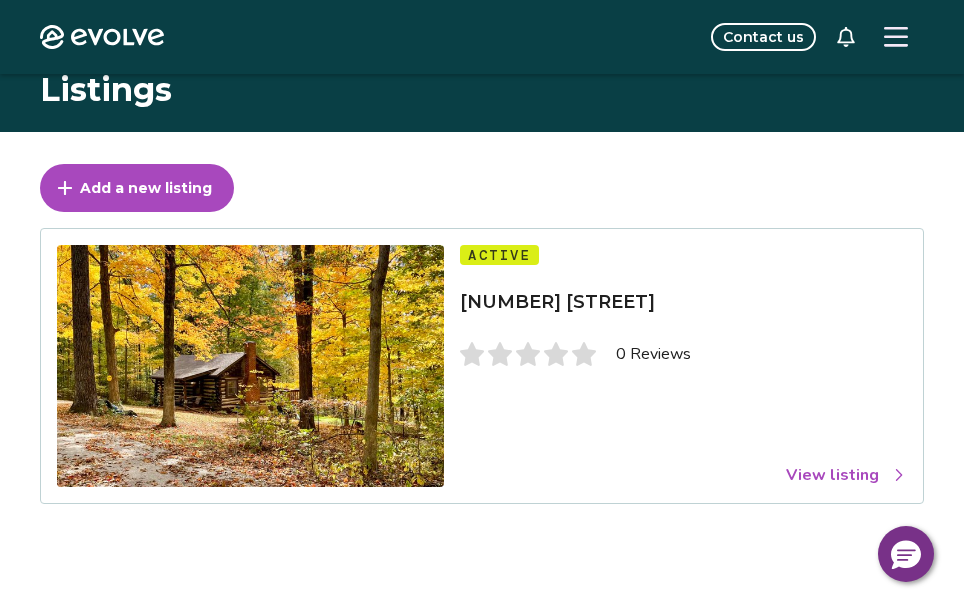 click 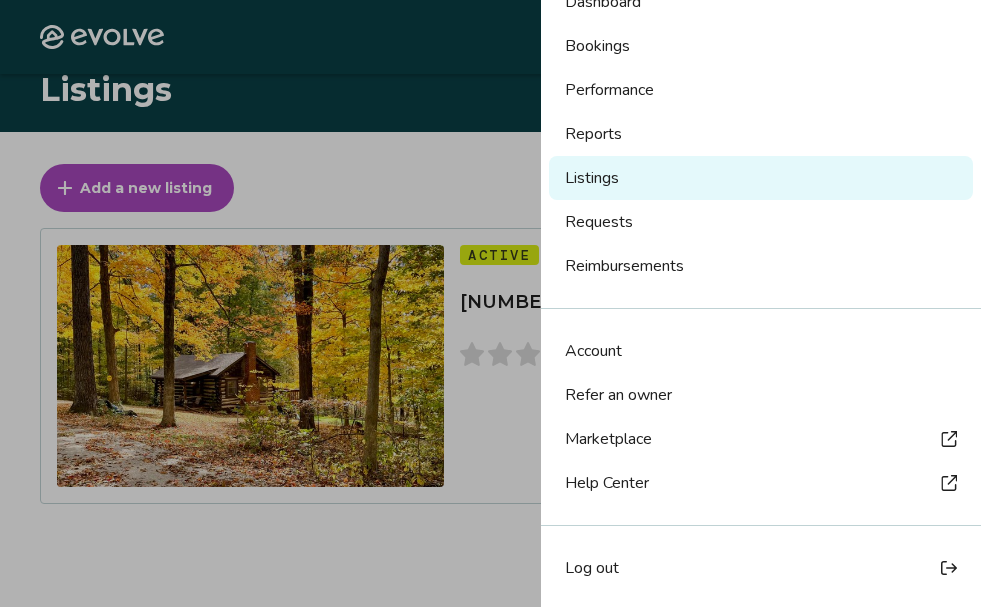scroll, scrollTop: 114, scrollLeft: 0, axis: vertical 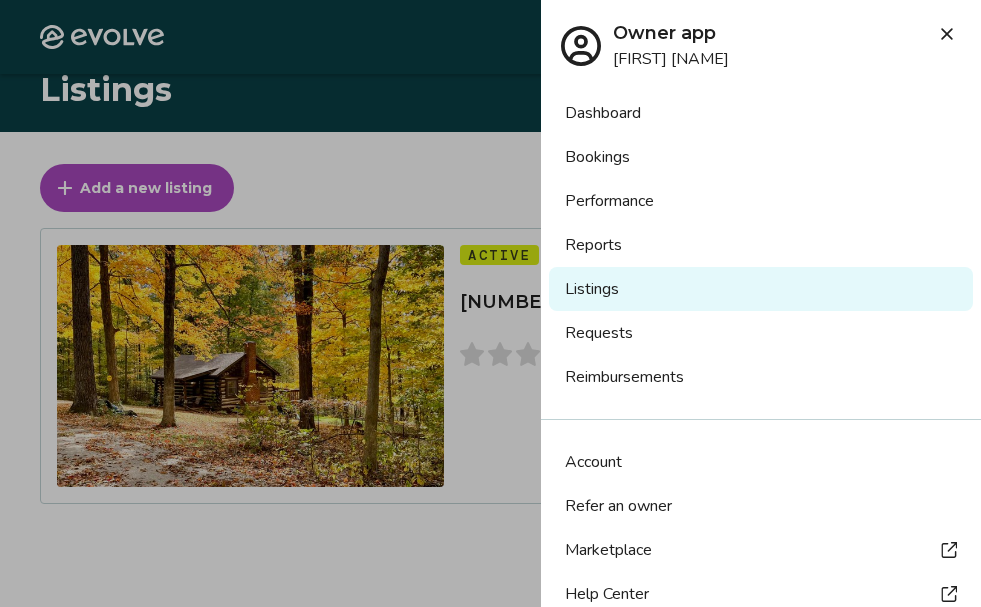 click on "Listings" at bounding box center [761, 289] 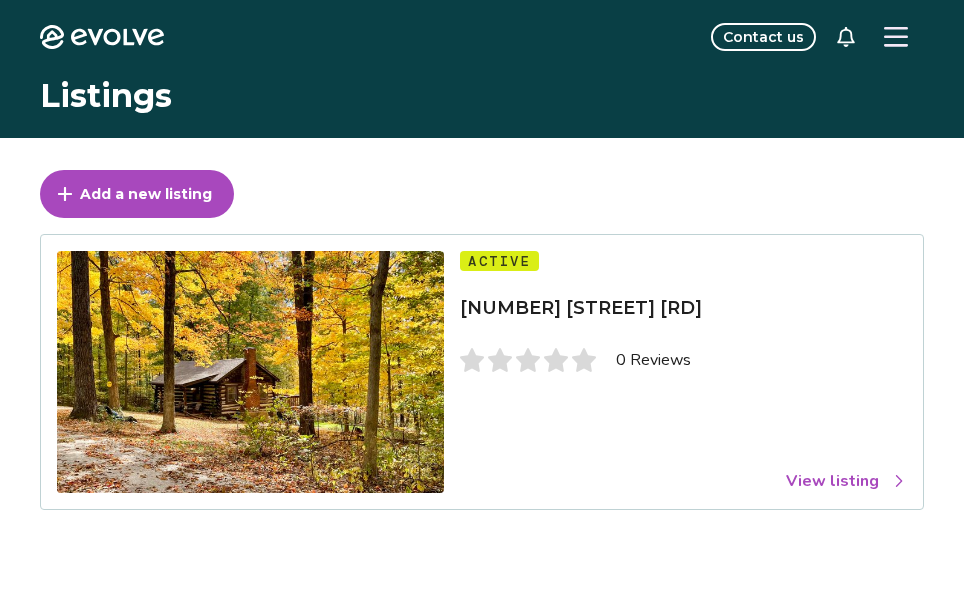 scroll, scrollTop: 0, scrollLeft: 0, axis: both 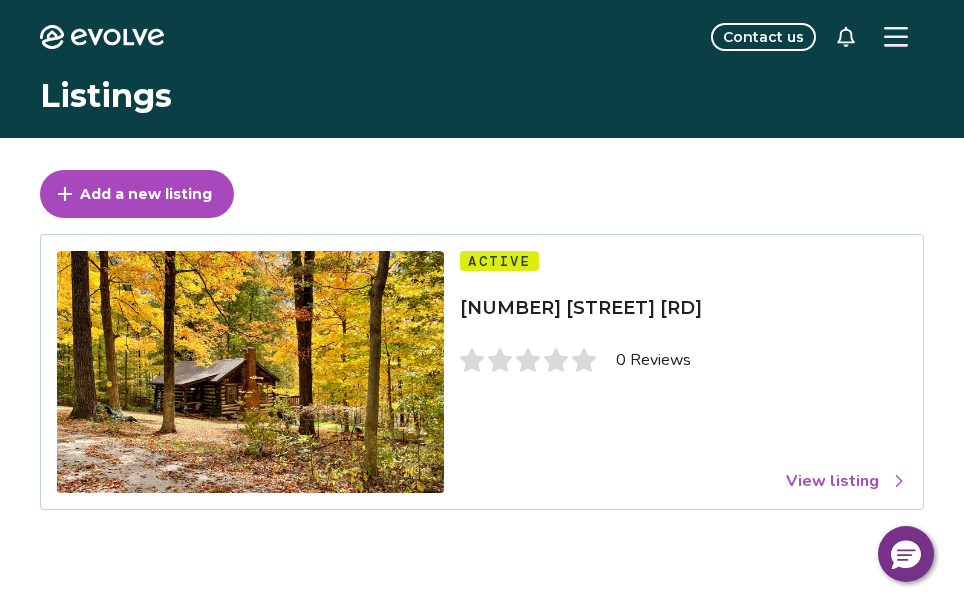 drag, startPoint x: 0, startPoint y: 0, endPoint x: 791, endPoint y: 309, distance: 849.2126 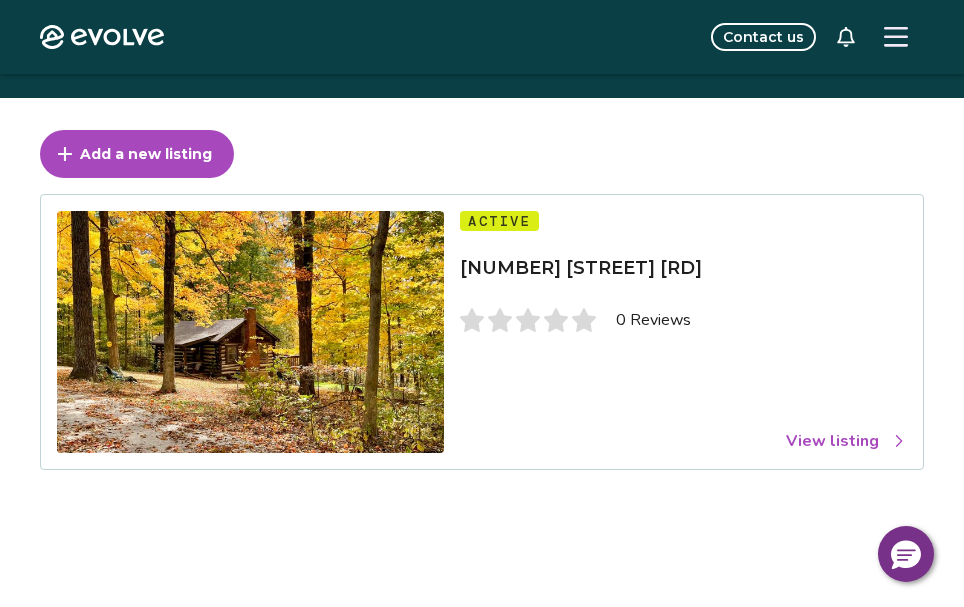 scroll, scrollTop: 80, scrollLeft: 0, axis: vertical 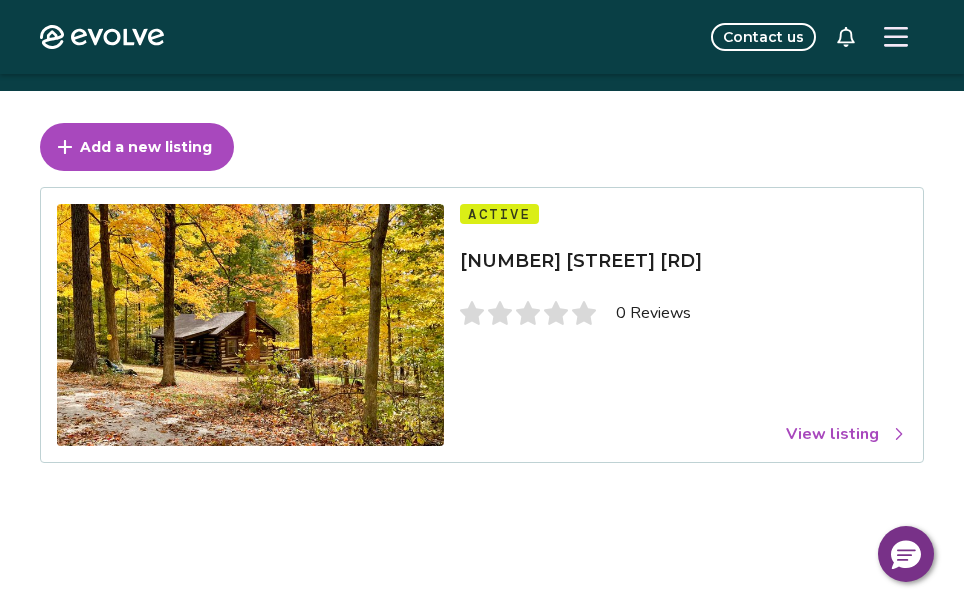 click 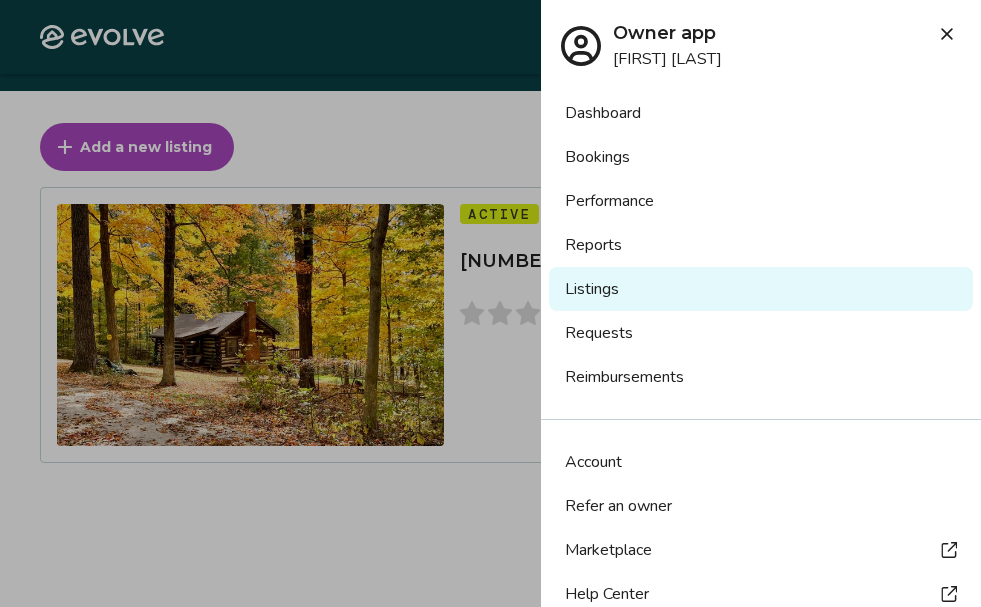 click on "Listings" at bounding box center (761, 289) 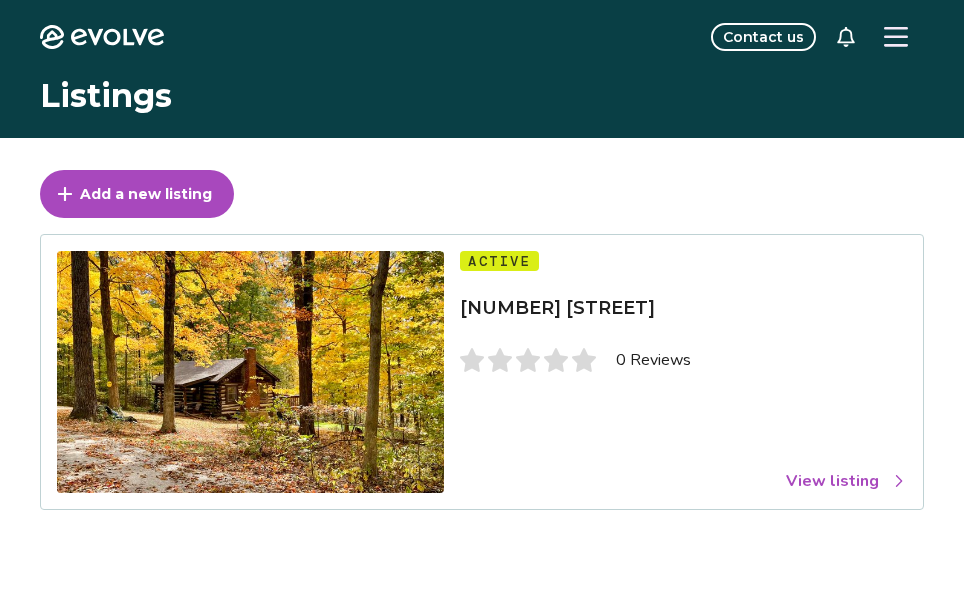 scroll, scrollTop: 0, scrollLeft: 0, axis: both 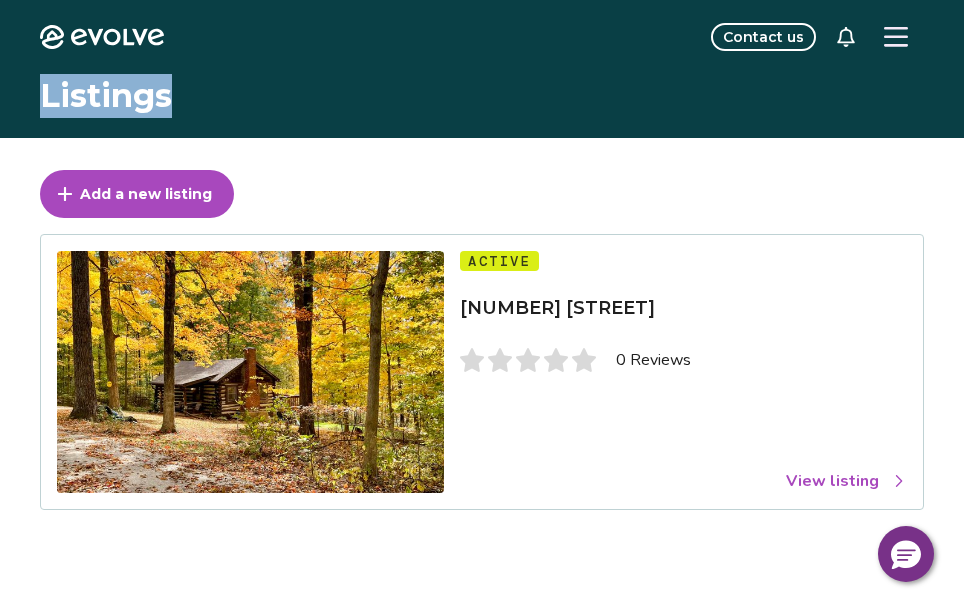 drag, startPoint x: 0, startPoint y: 0, endPoint x: 970, endPoint y: 128, distance: 978.40894 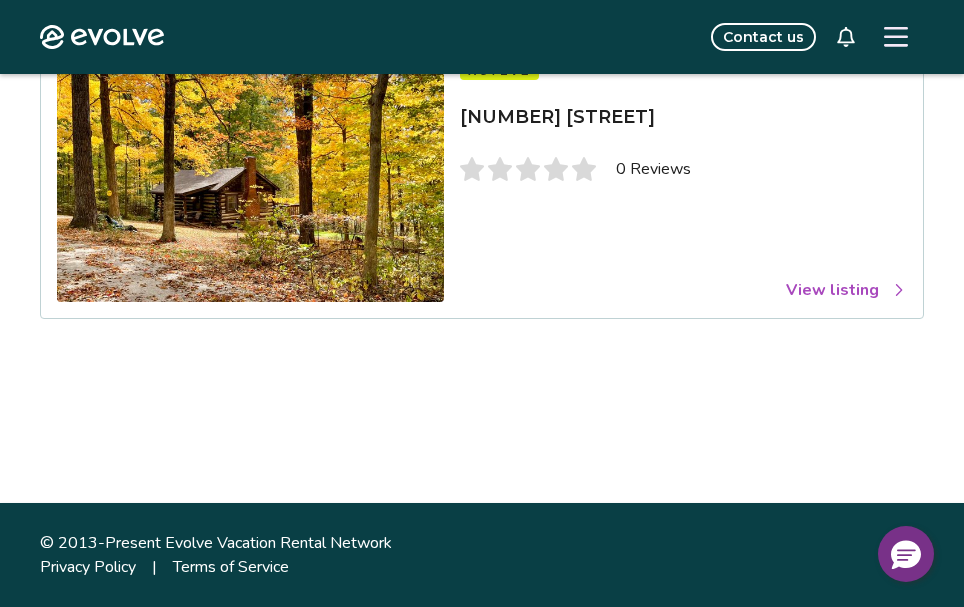 scroll, scrollTop: 0, scrollLeft: 0, axis: both 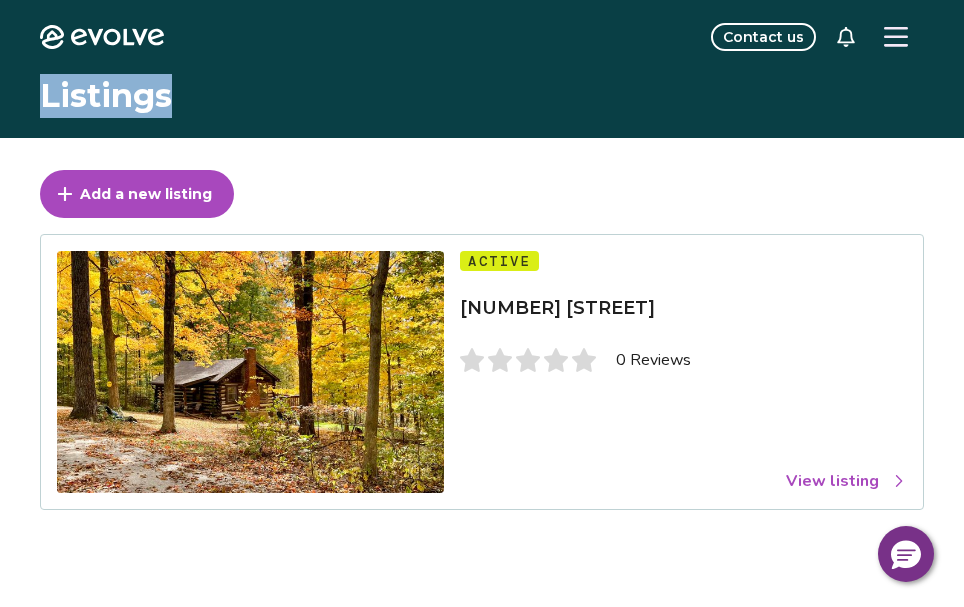 click on "Add a new listing" at bounding box center (146, 194) 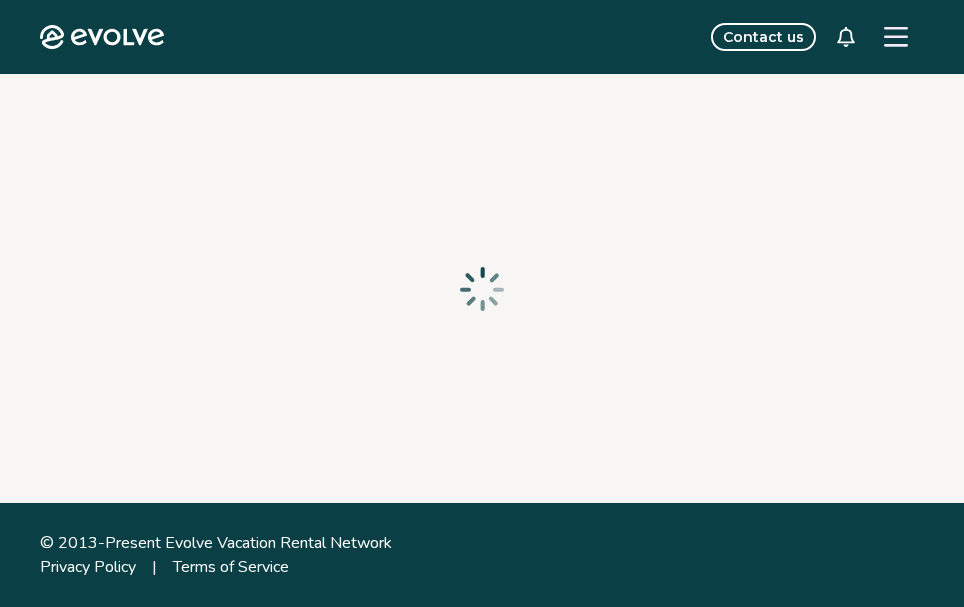 select on "*****" 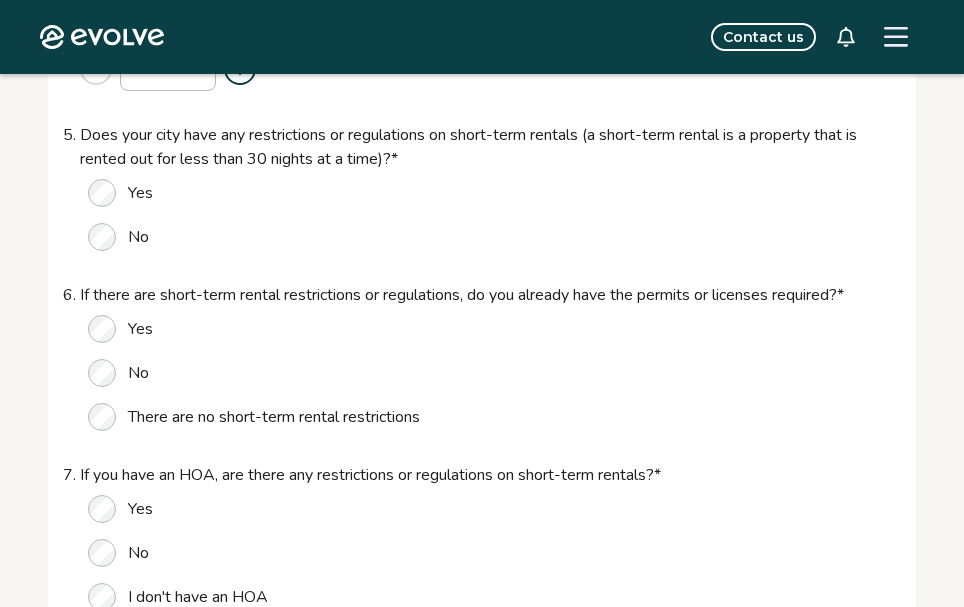 scroll, scrollTop: 0, scrollLeft: 0, axis: both 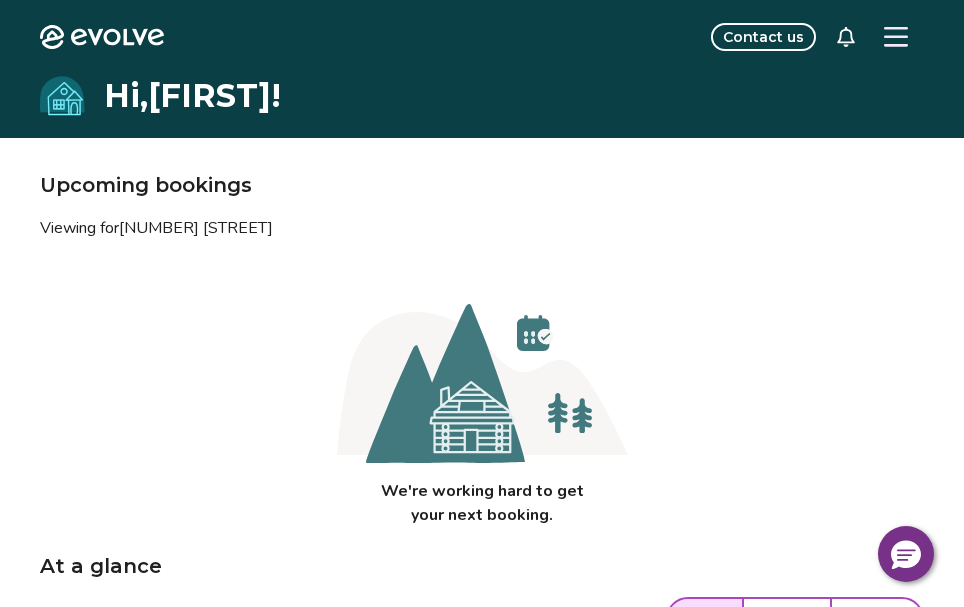 click 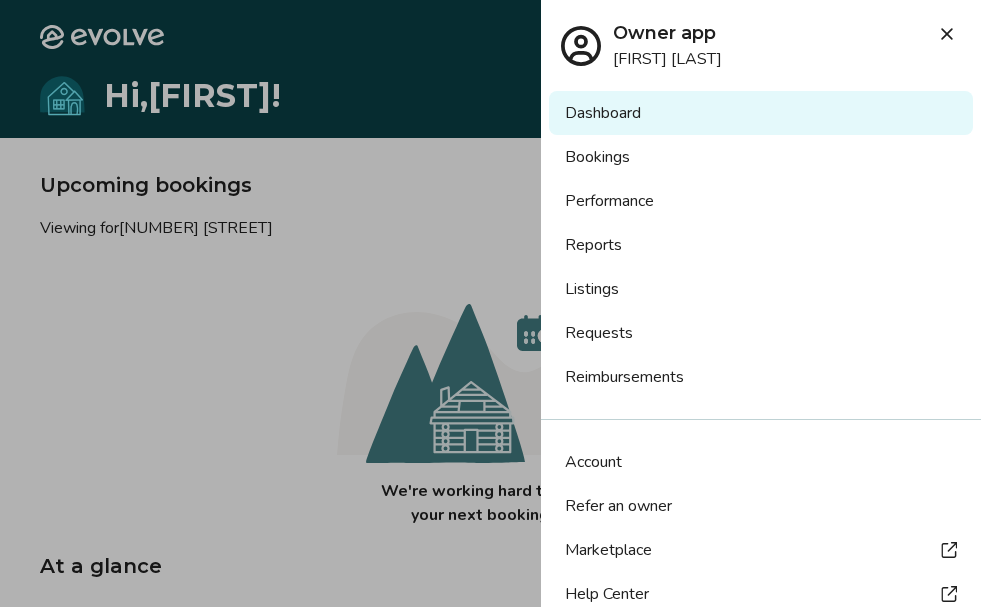 click on "Listings" at bounding box center (761, 289) 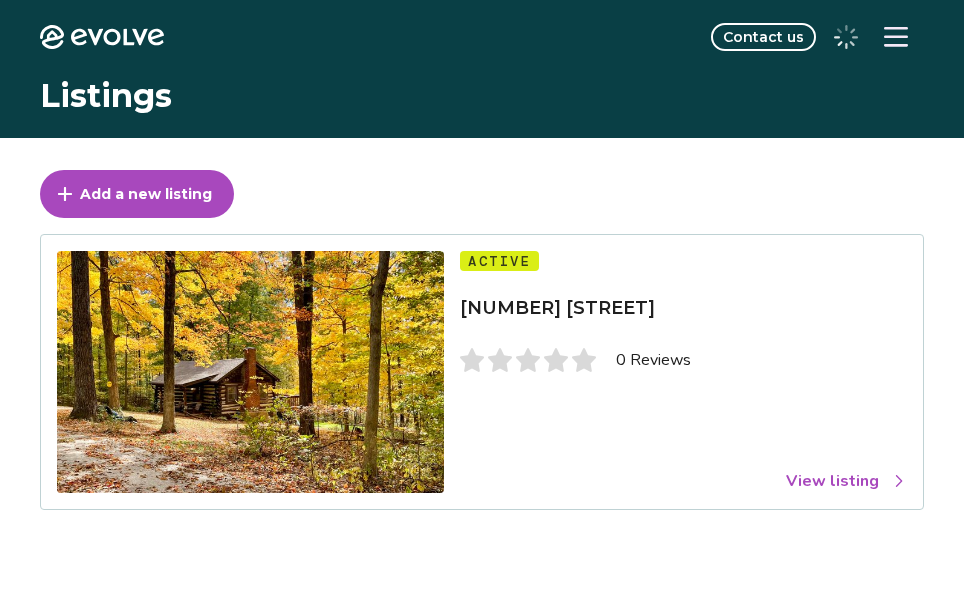 scroll, scrollTop: 0, scrollLeft: 0, axis: both 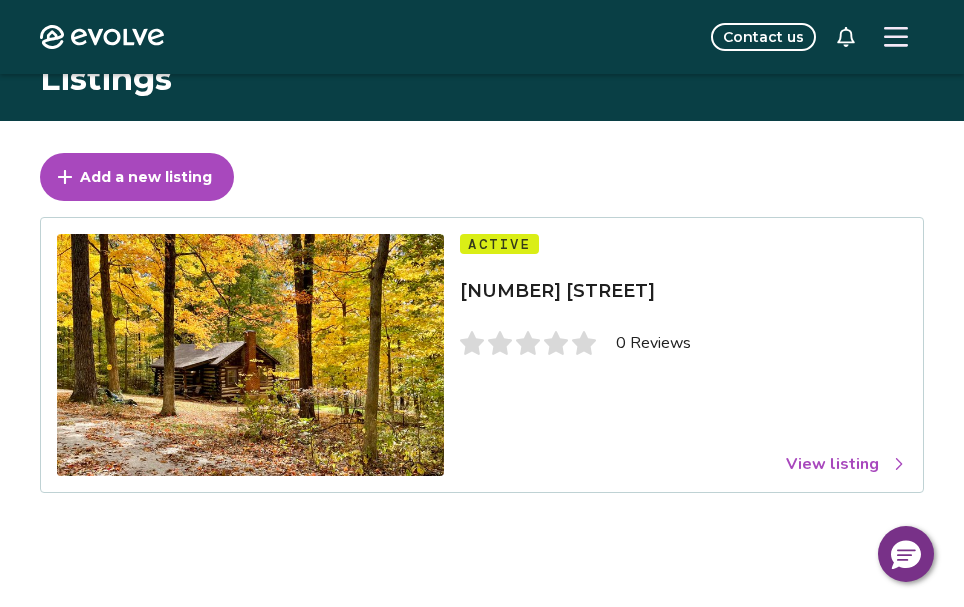 click on "Add a new listing" at bounding box center [137, 177] 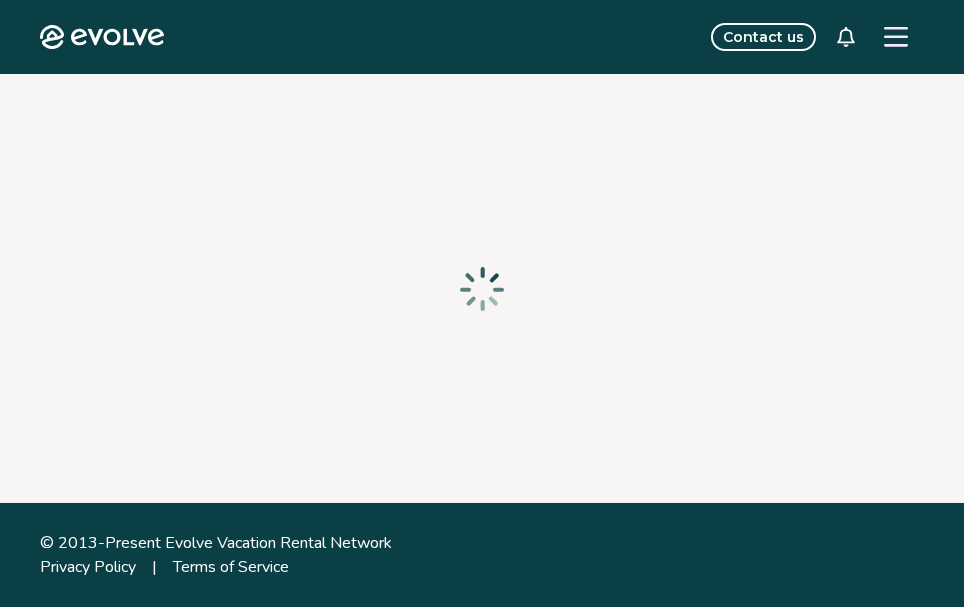 scroll, scrollTop: 0, scrollLeft: 0, axis: both 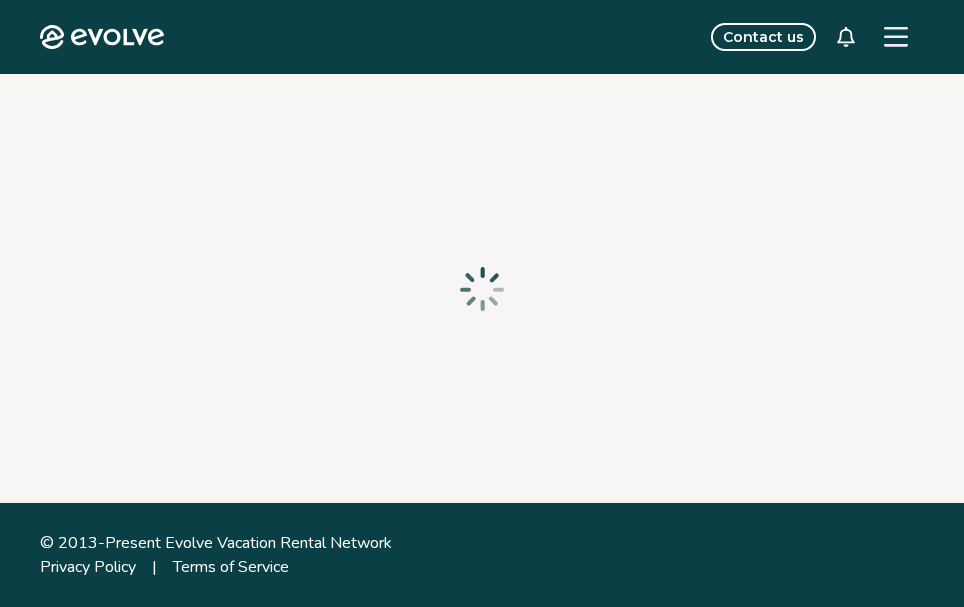 select on "*****" 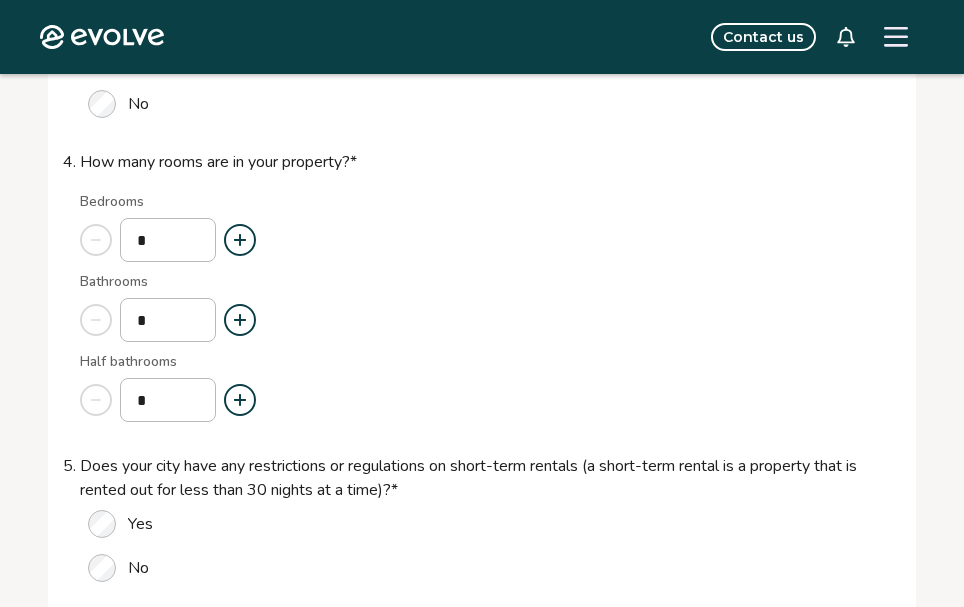 scroll, scrollTop: 0, scrollLeft: 0, axis: both 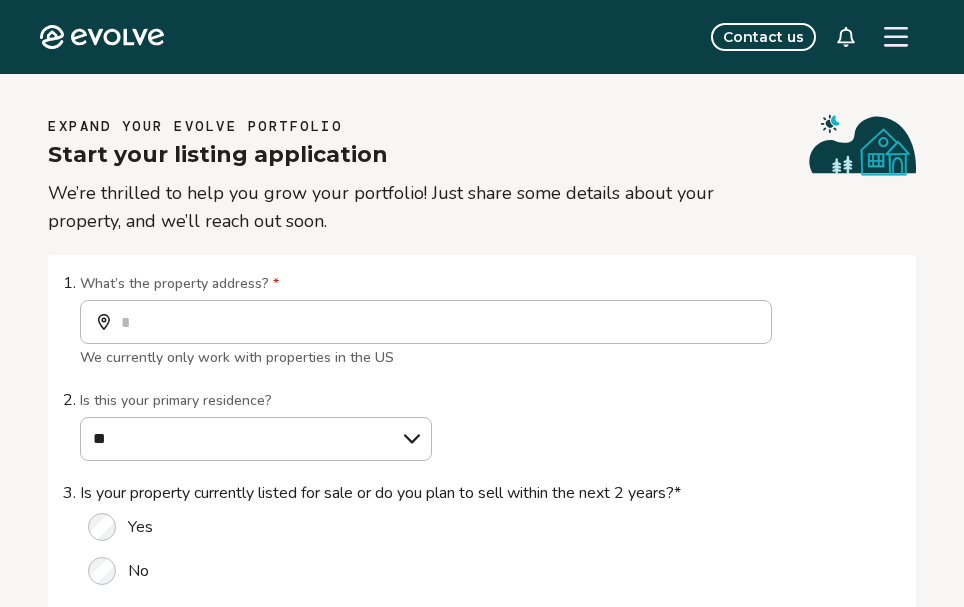 click on "Contact us" at bounding box center (763, 37) 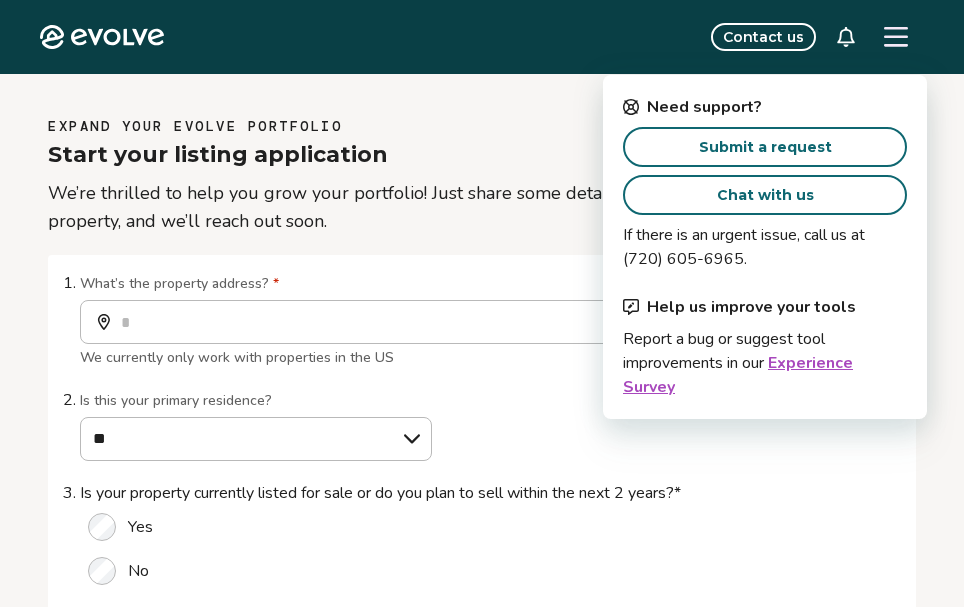 click on "Chat with us" at bounding box center [765, 195] 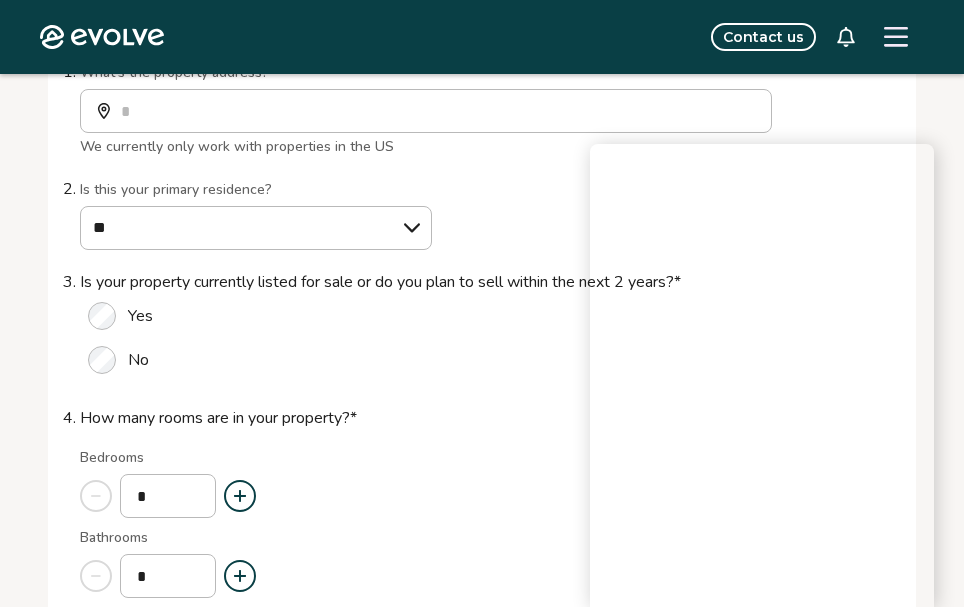 scroll, scrollTop: 113, scrollLeft: 0, axis: vertical 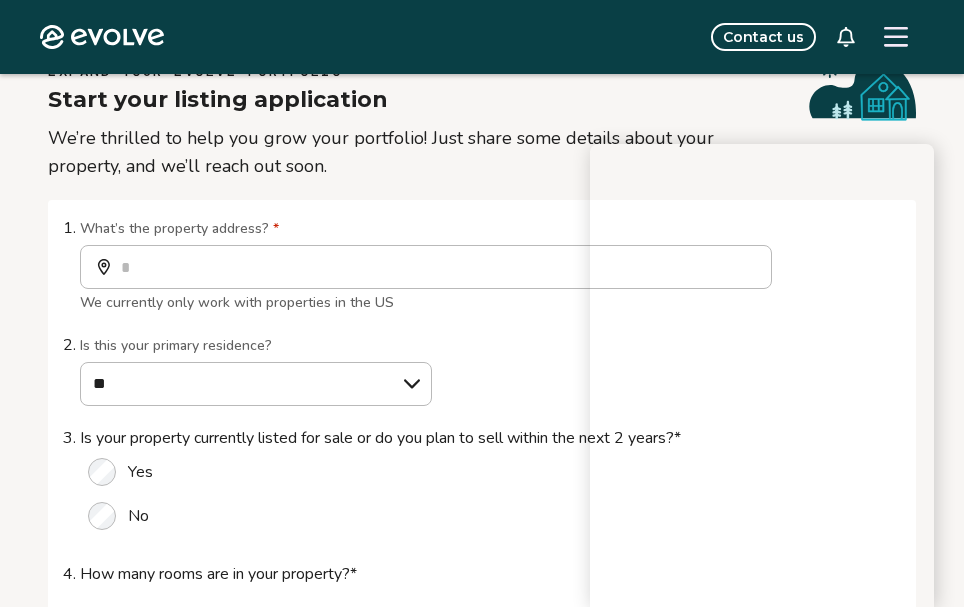click on "Expand your Evolve portfolio Start your listing application We’re thrilled to help you grow your portfolio! Just share some details about your property, and we’ll reach out soon. What’s the property address?   * Address We currently only work with properties in the US Is this your primary residence?   *** ** Is your property currently listed for sale or do you plan to sell within the next 2 years?  * Yes No How many rooms are in your property?  * Bedrooms   * Bathrooms   * Half bathrooms   * Does your city have any restrictions or regulations on short-term rentals (a short-term rental is a property that is rented out for less than 30 nights at a time)?  * Yes No If there are short-term rental restrictions or regulations, do you already have the permits or licenses required?  * Yes No There are no short-term rental restrictions If you have an HOA, are there any restrictions or regulations on short-term rentals?  * Yes No I don't have an HOA   * If you’re unsure, provide an estimated date  * Yes No" at bounding box center (482, 907) 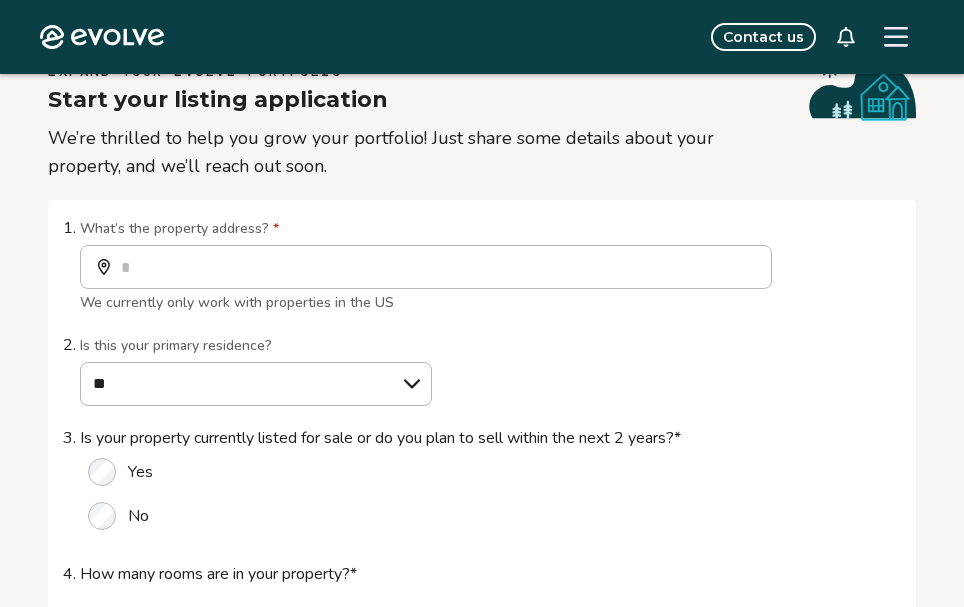 click 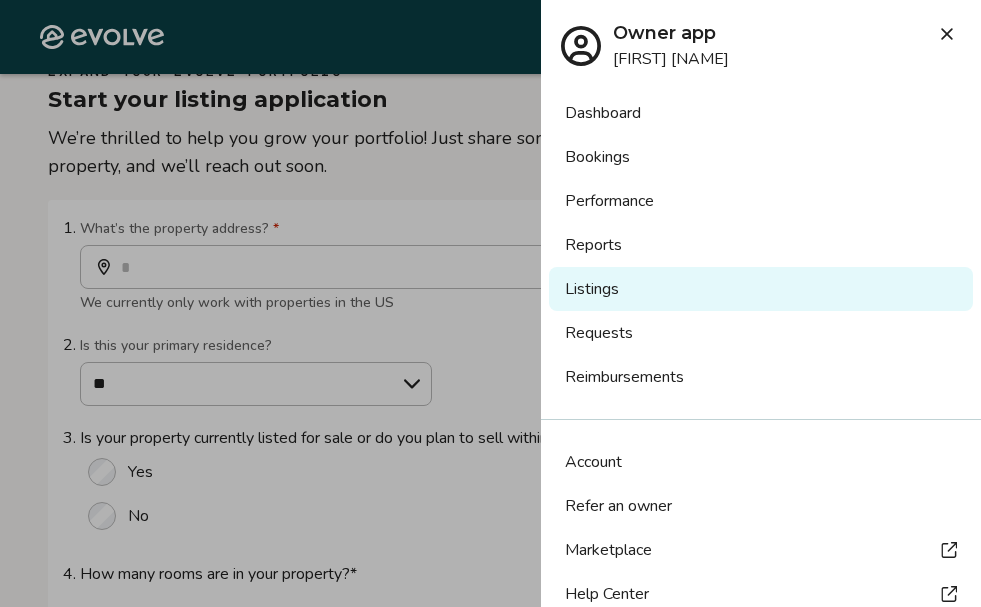 click on "Listings" at bounding box center (761, 289) 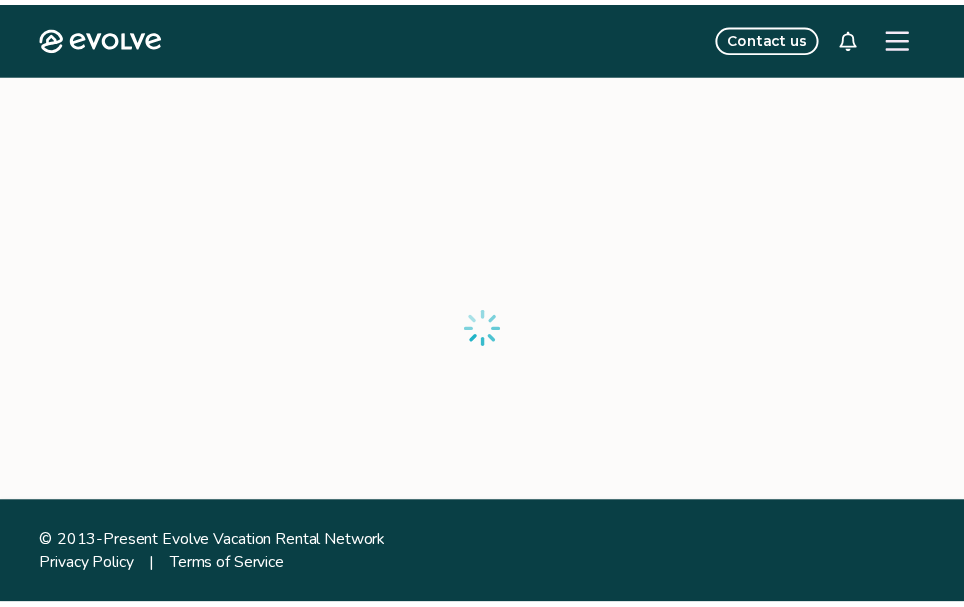 scroll, scrollTop: 0, scrollLeft: 0, axis: both 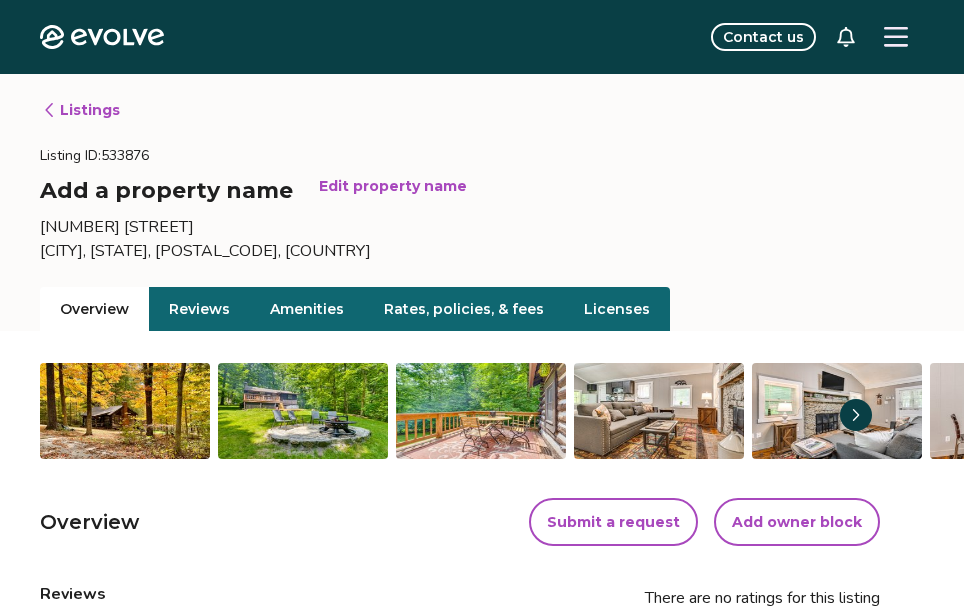 click on "Edit property name" at bounding box center (393, 186) 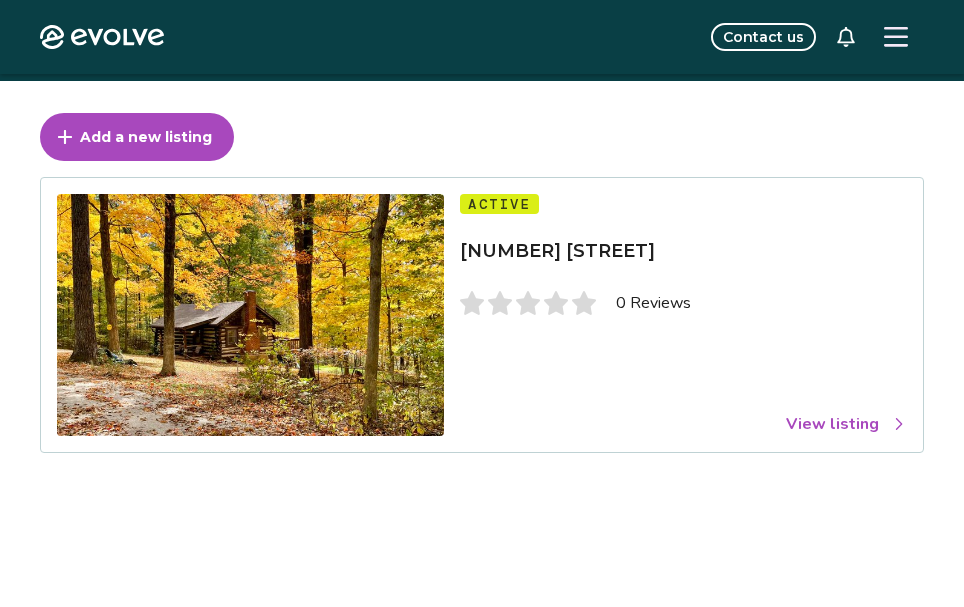 scroll, scrollTop: 63, scrollLeft: 0, axis: vertical 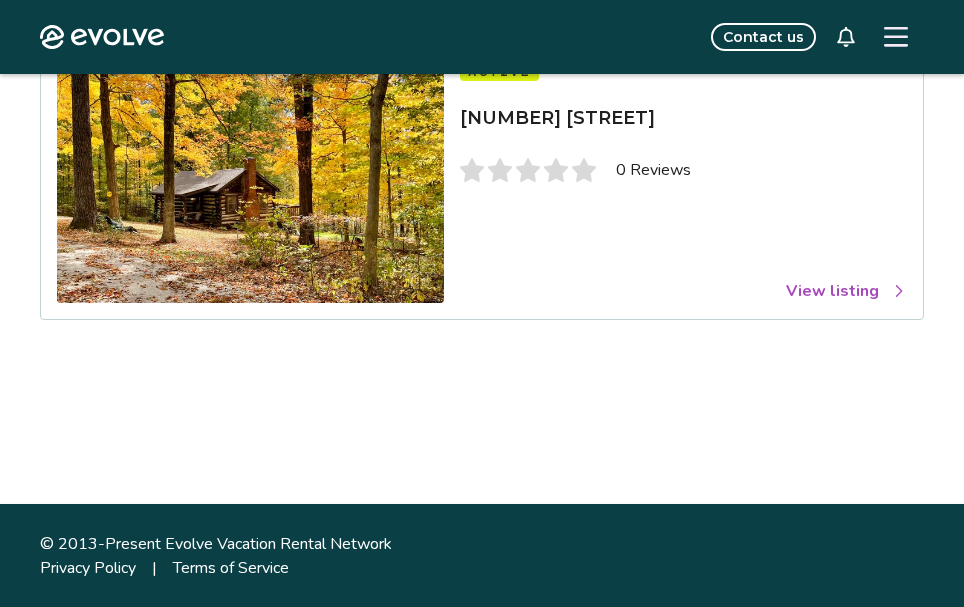 click on "View listing" at bounding box center (846, 291) 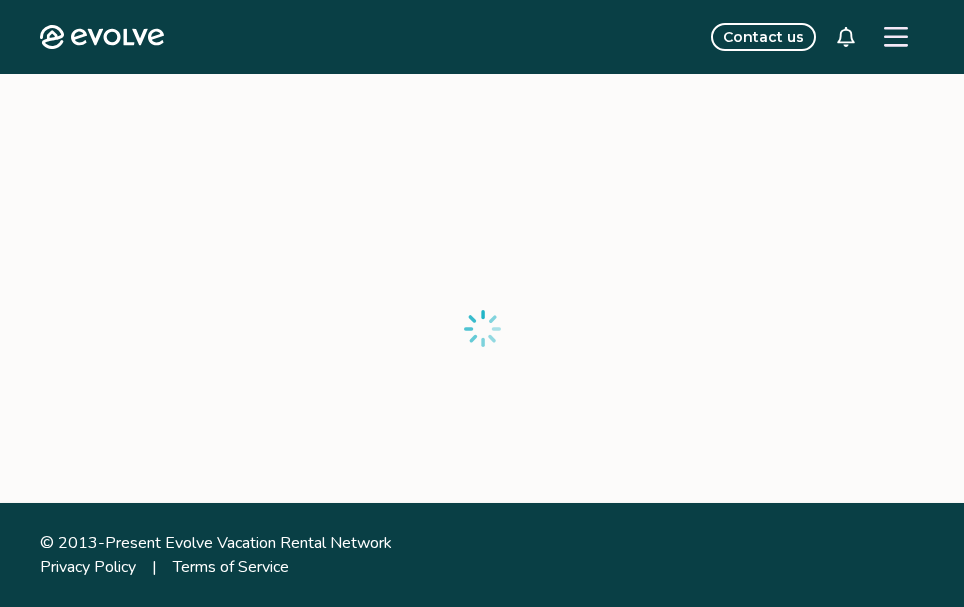scroll, scrollTop: 0, scrollLeft: 0, axis: both 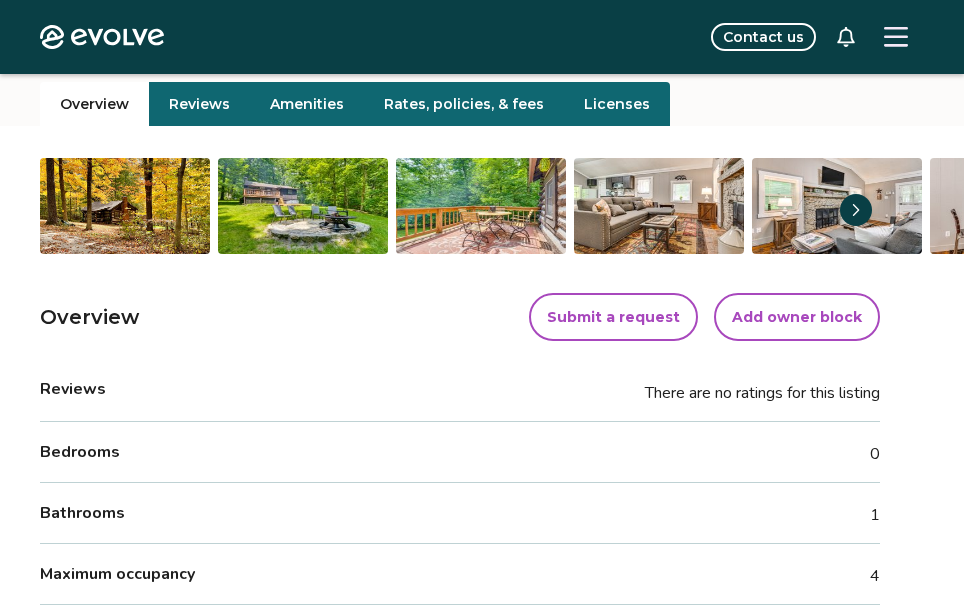 click 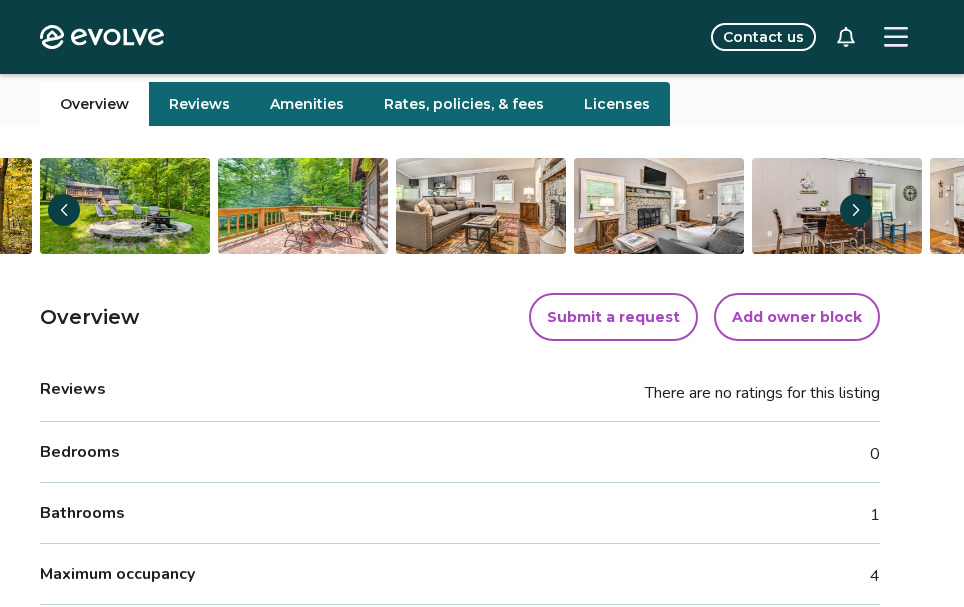 click 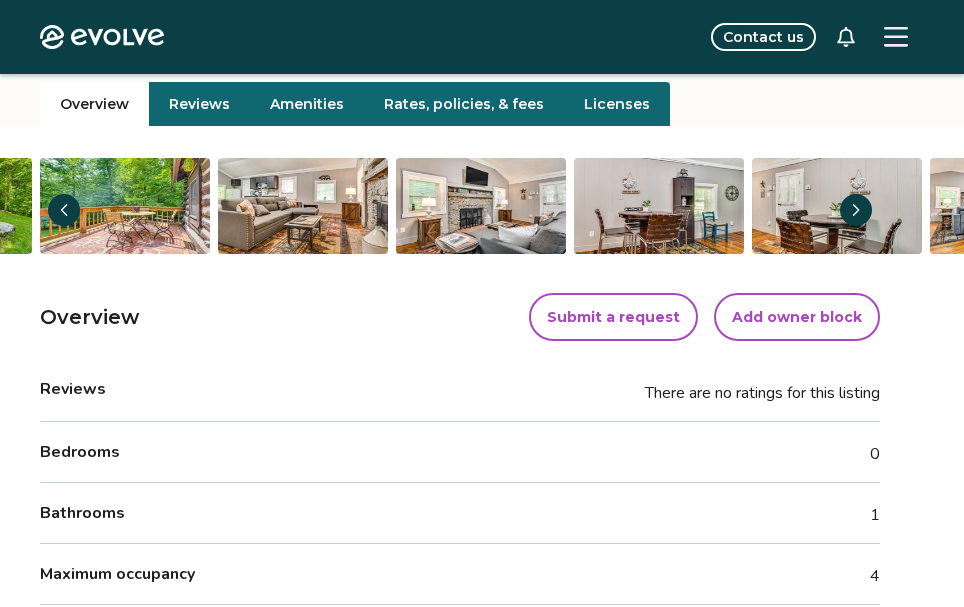 click 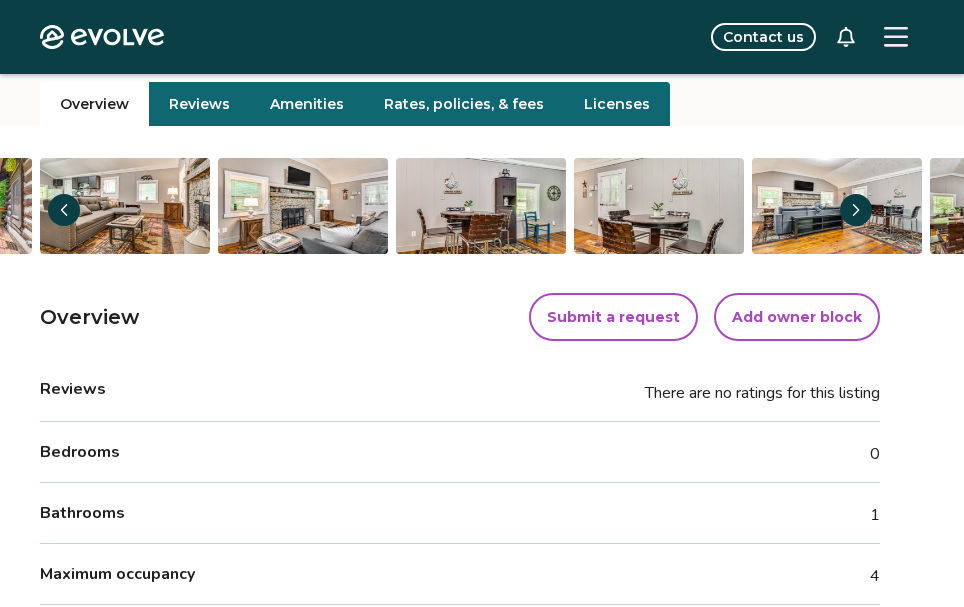 click 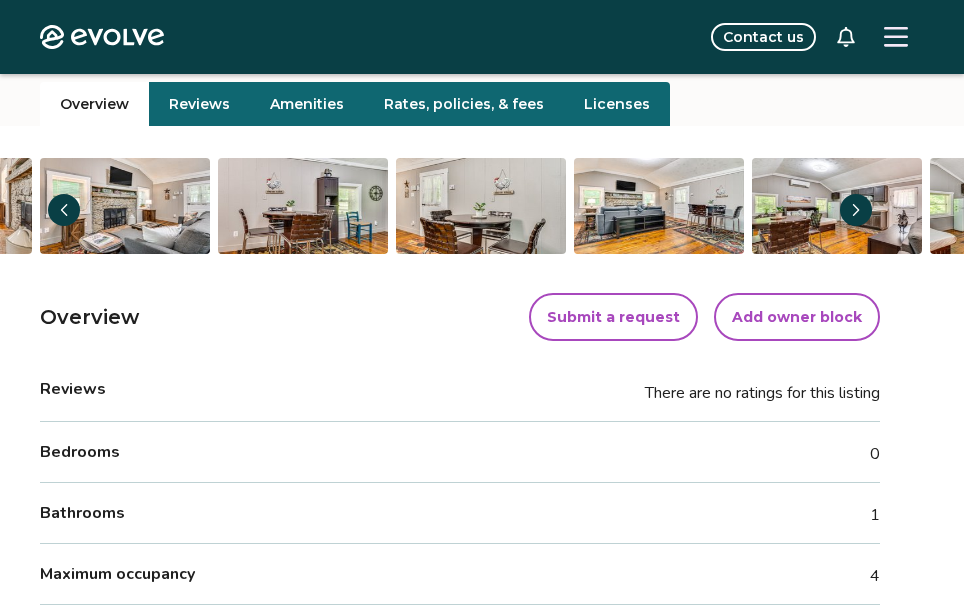 click 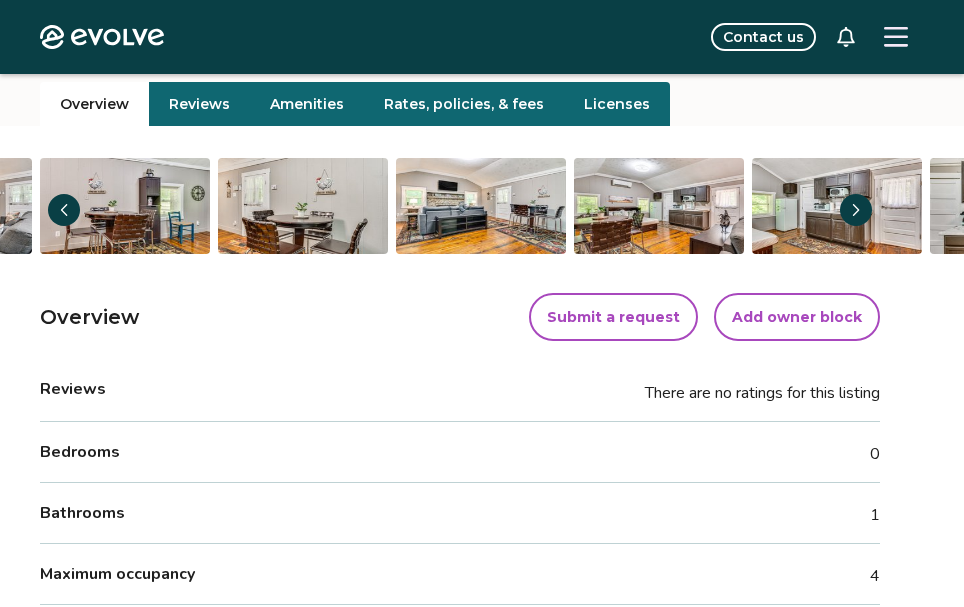 click 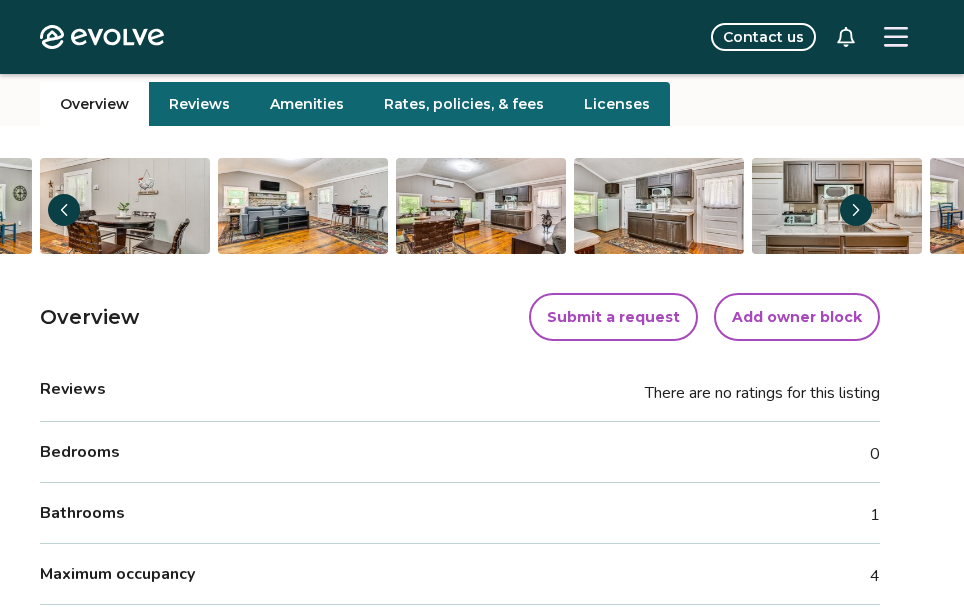 click 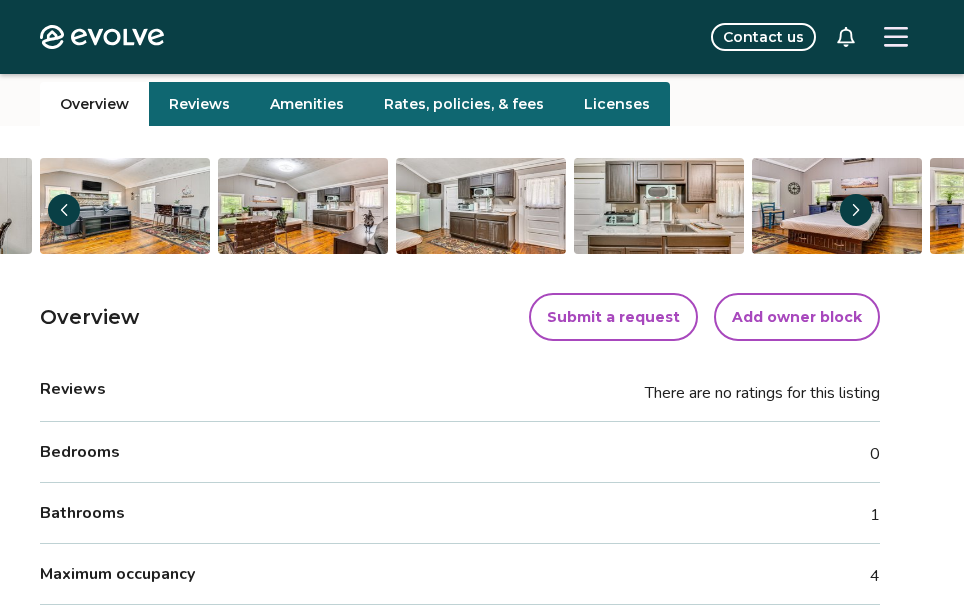 click 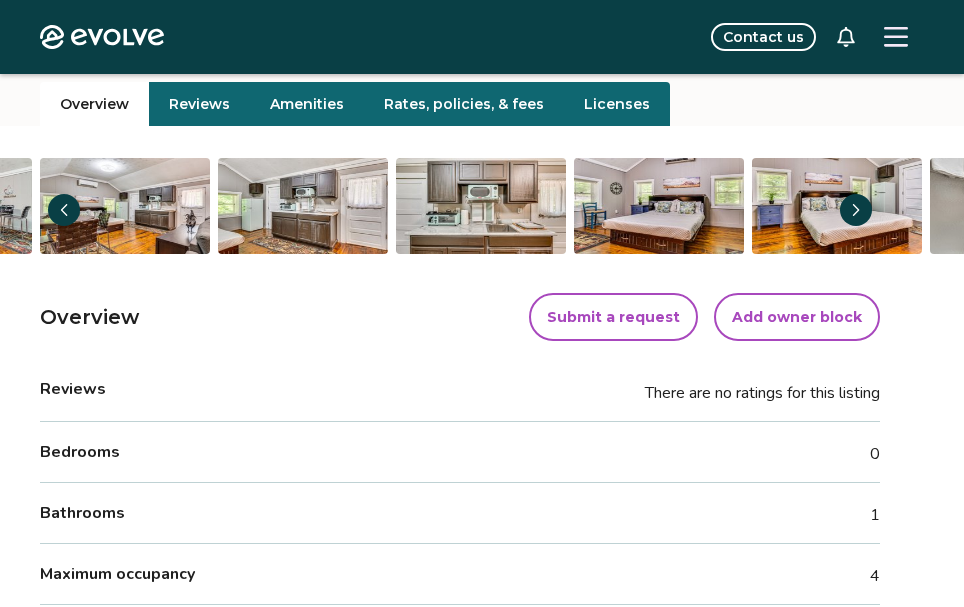 click 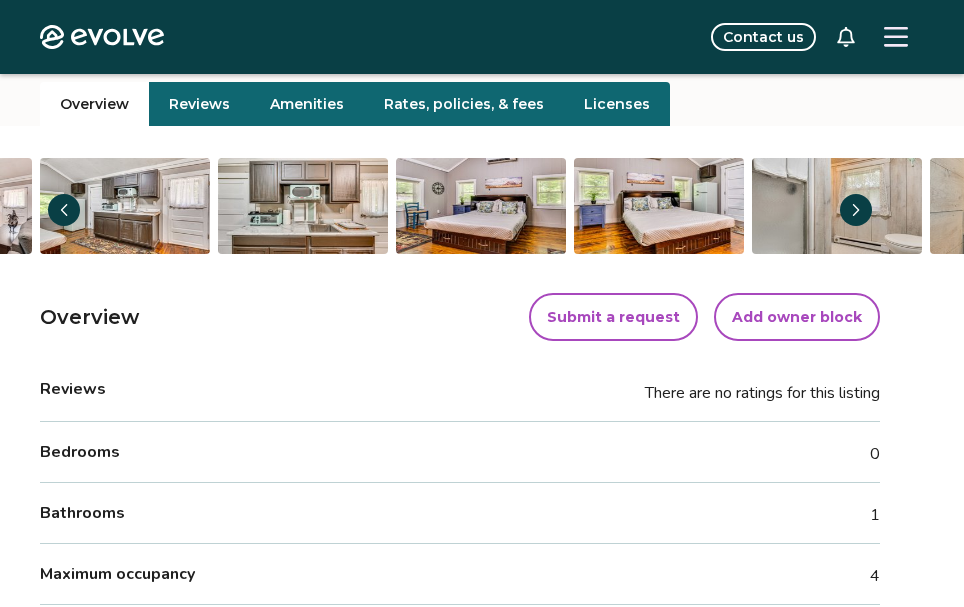 click 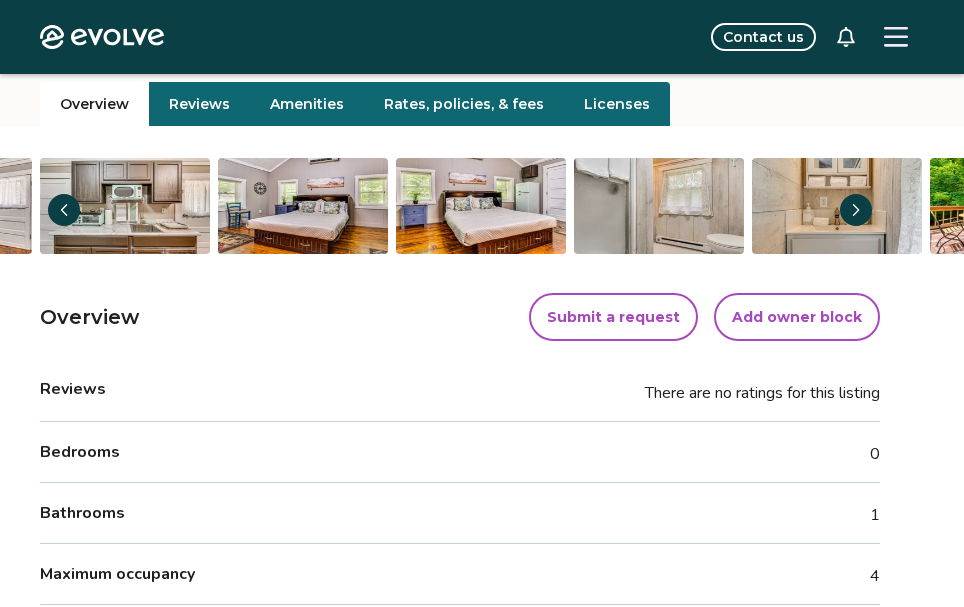 click 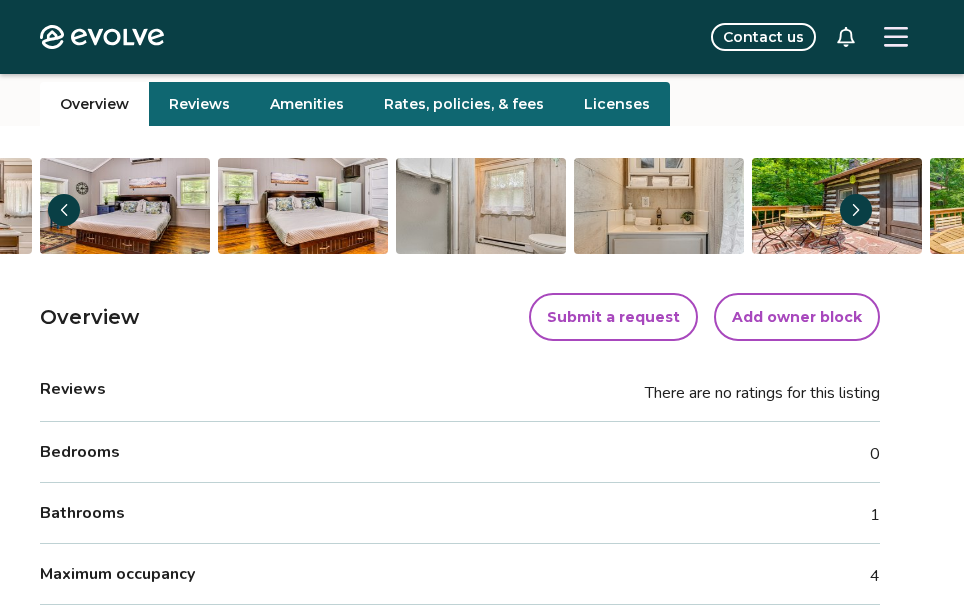 click 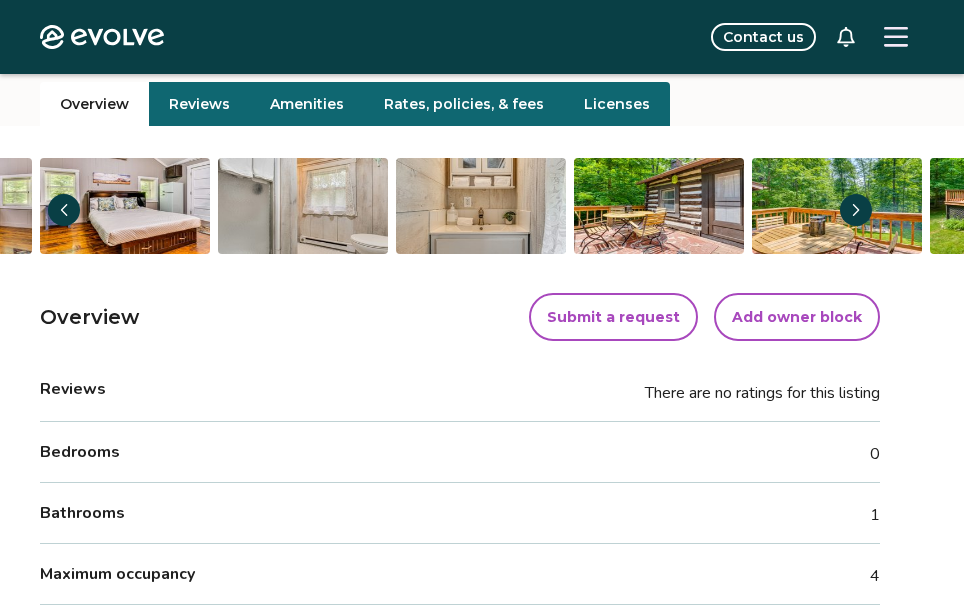 click 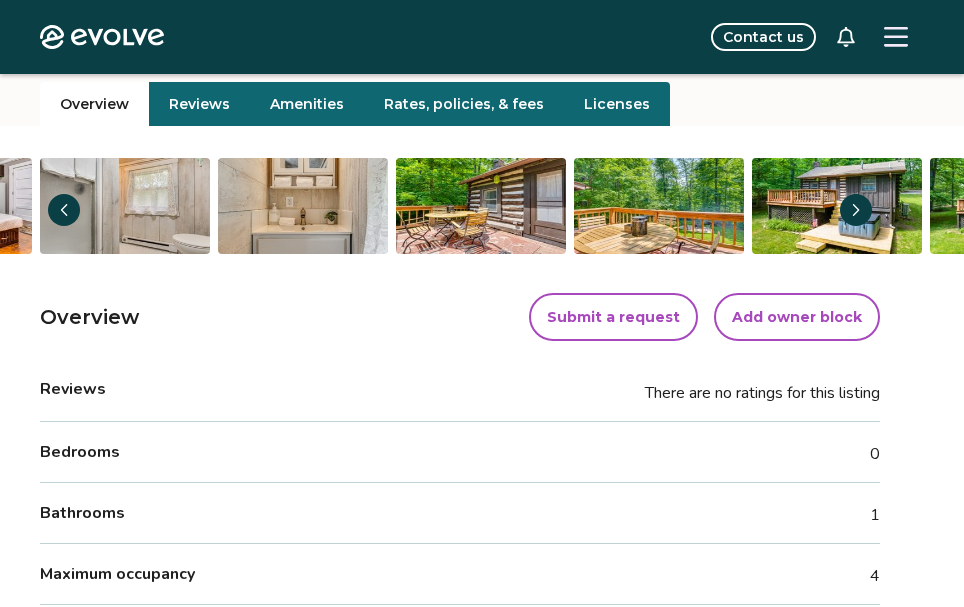 click 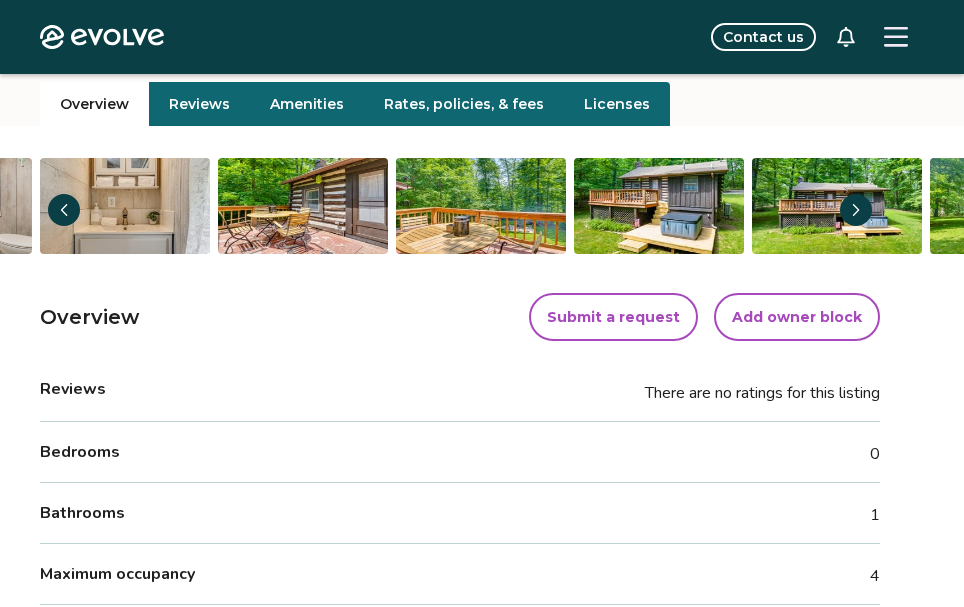 click 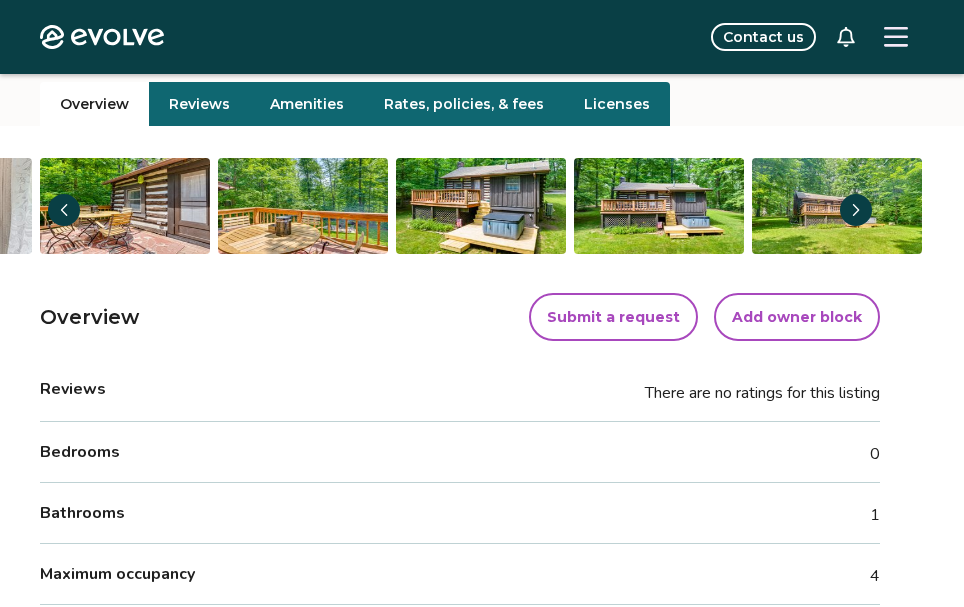 click 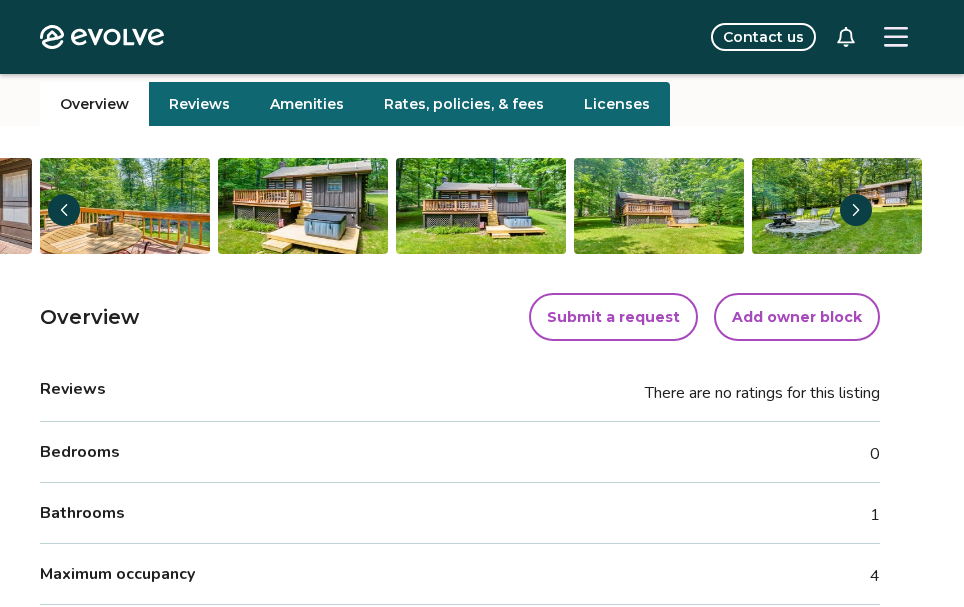 click 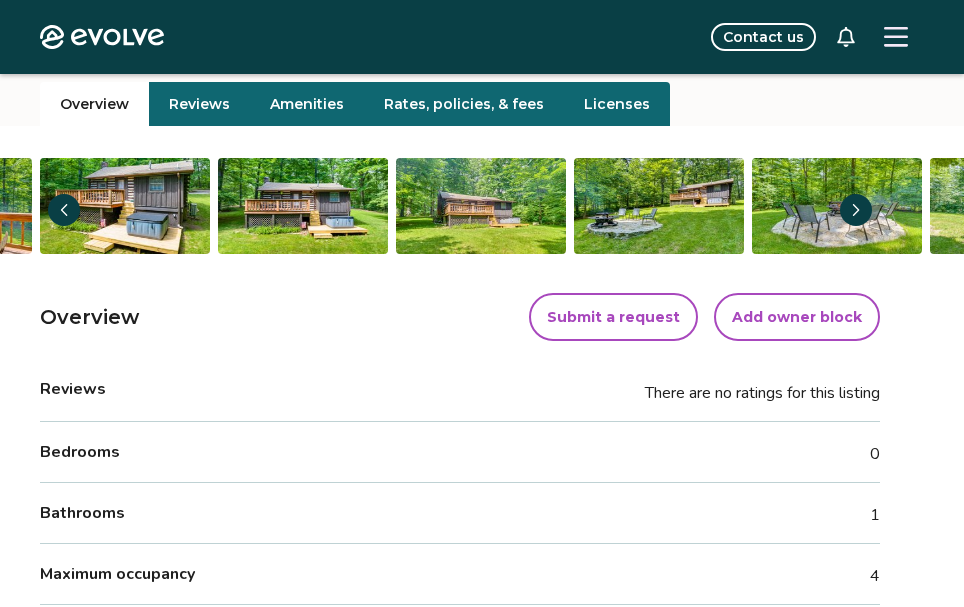 click 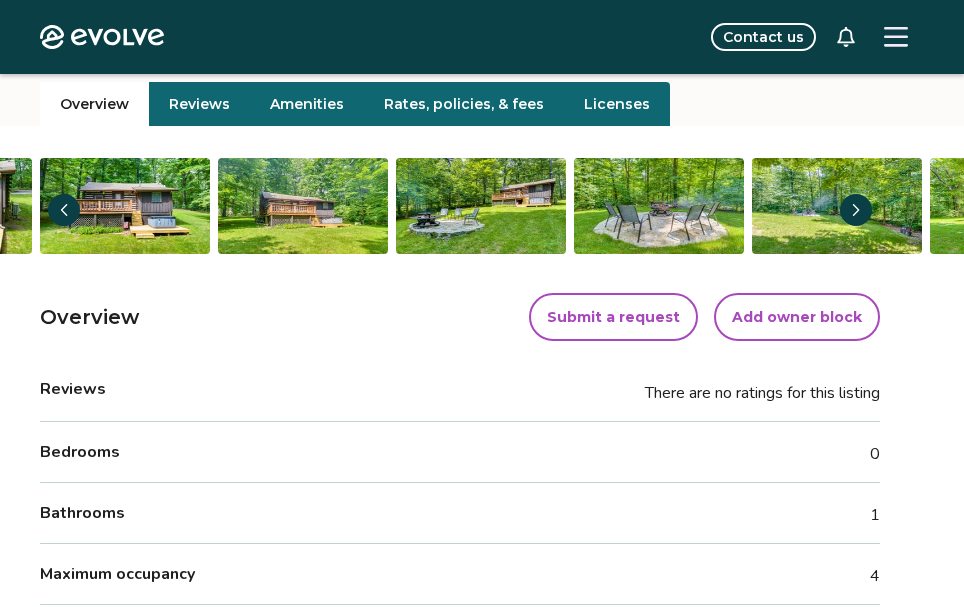 click 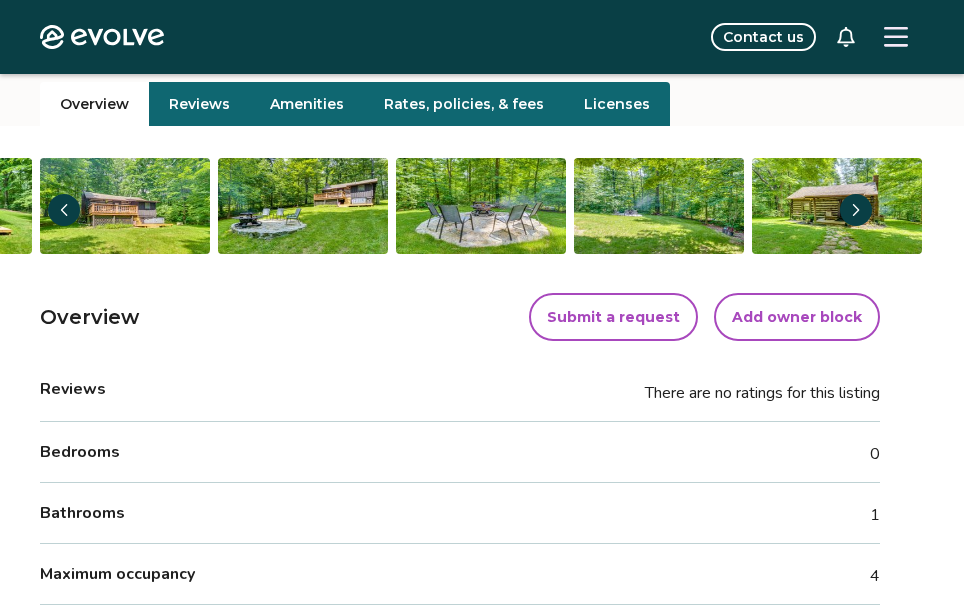 click 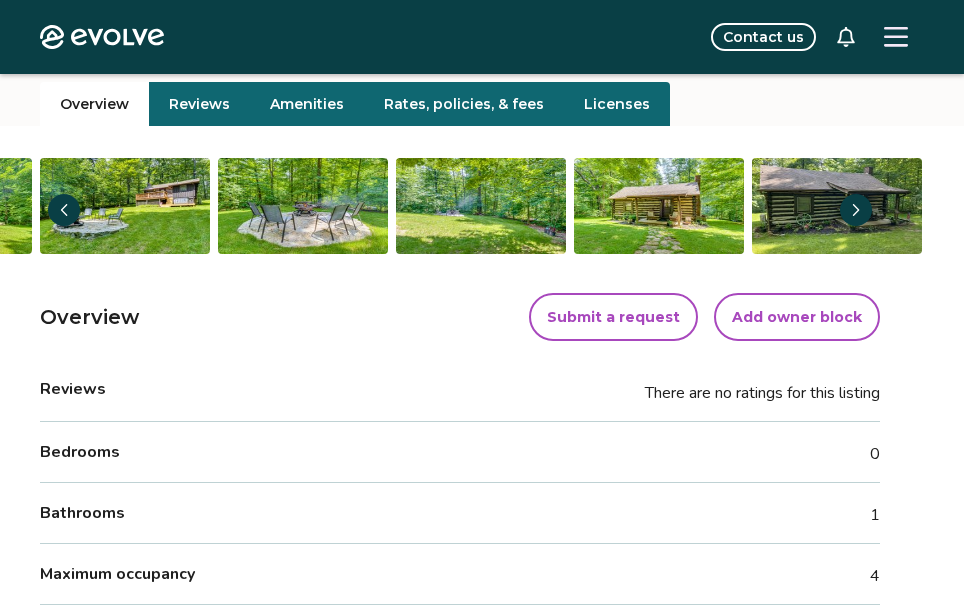 click 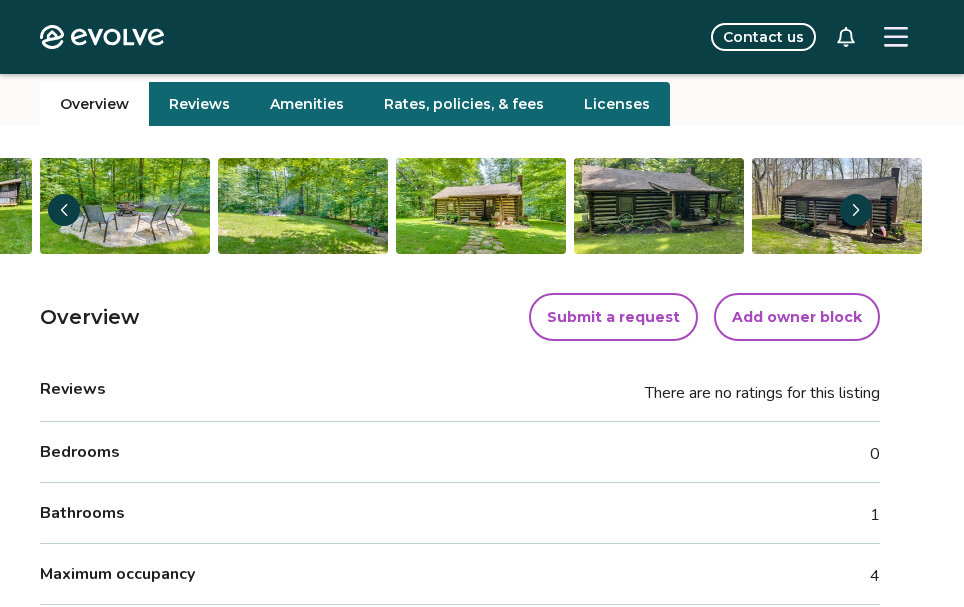 click 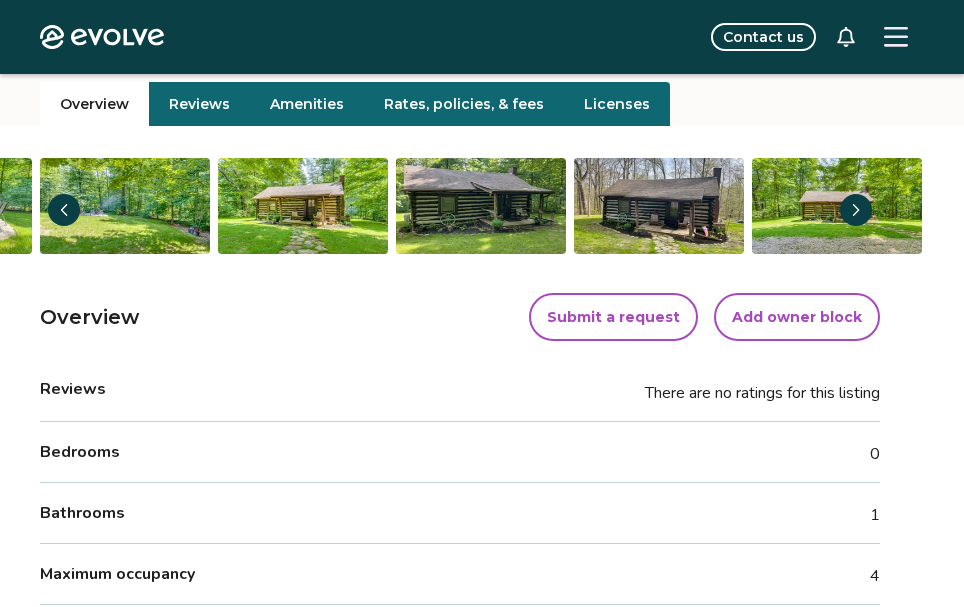 click 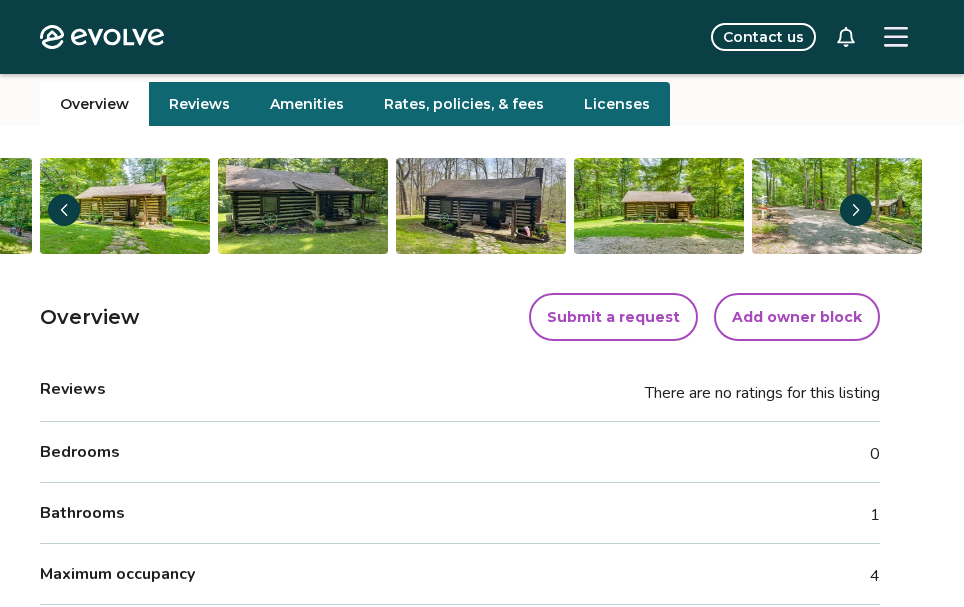 click 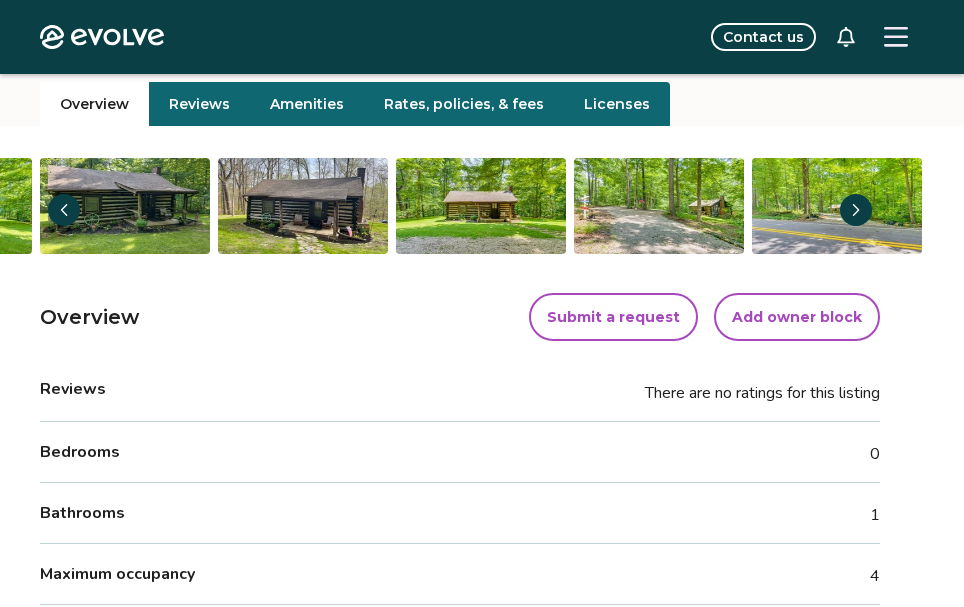 click 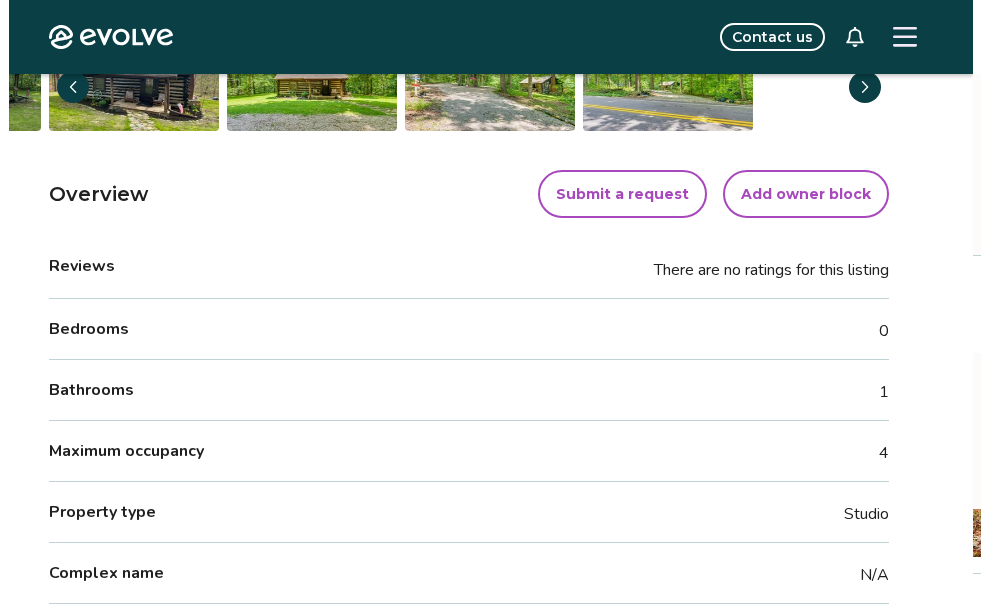 scroll, scrollTop: 287, scrollLeft: 0, axis: vertical 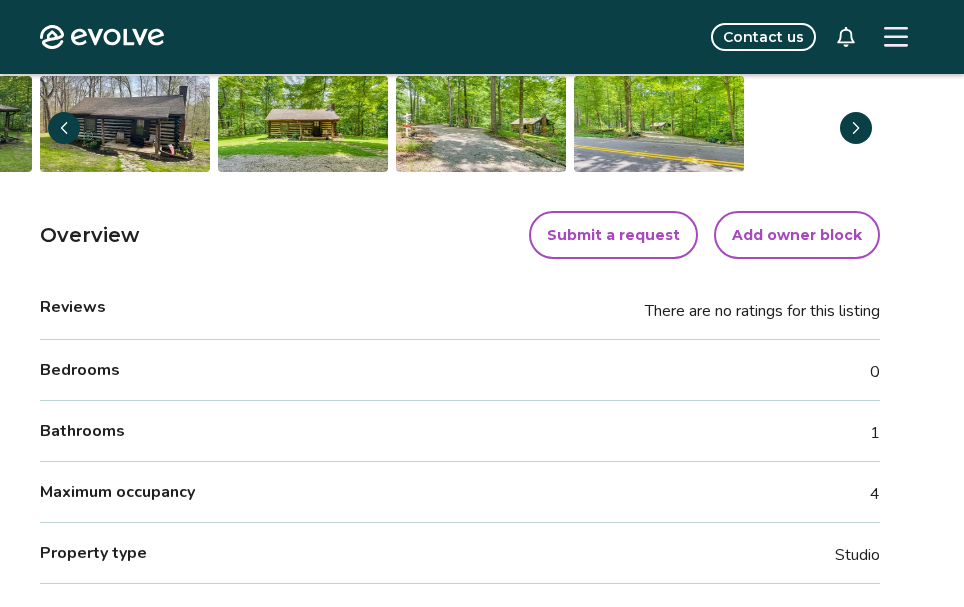 click on "Add owner block" at bounding box center (797, 235) 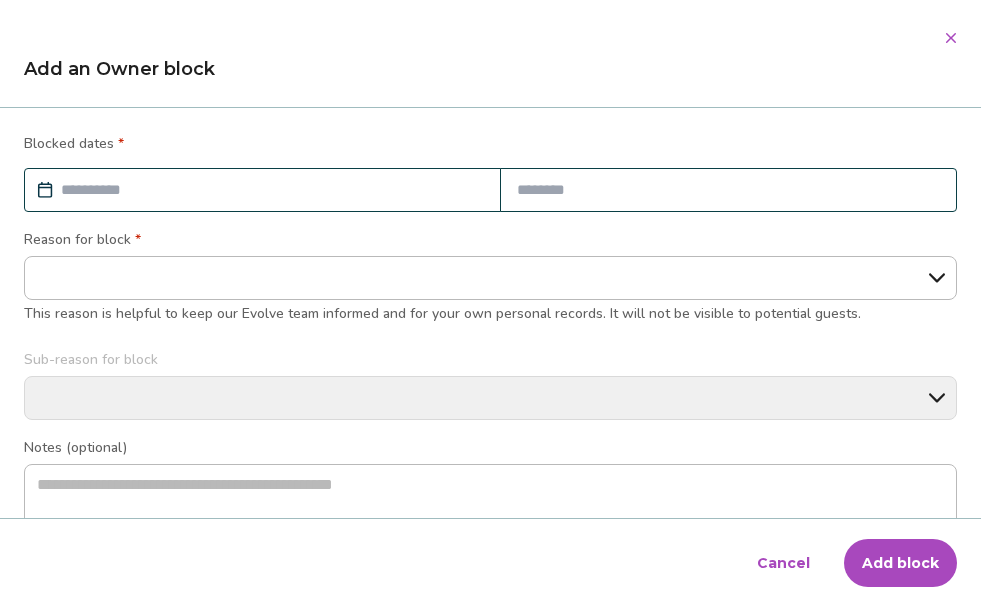 click at bounding box center (272, 190) 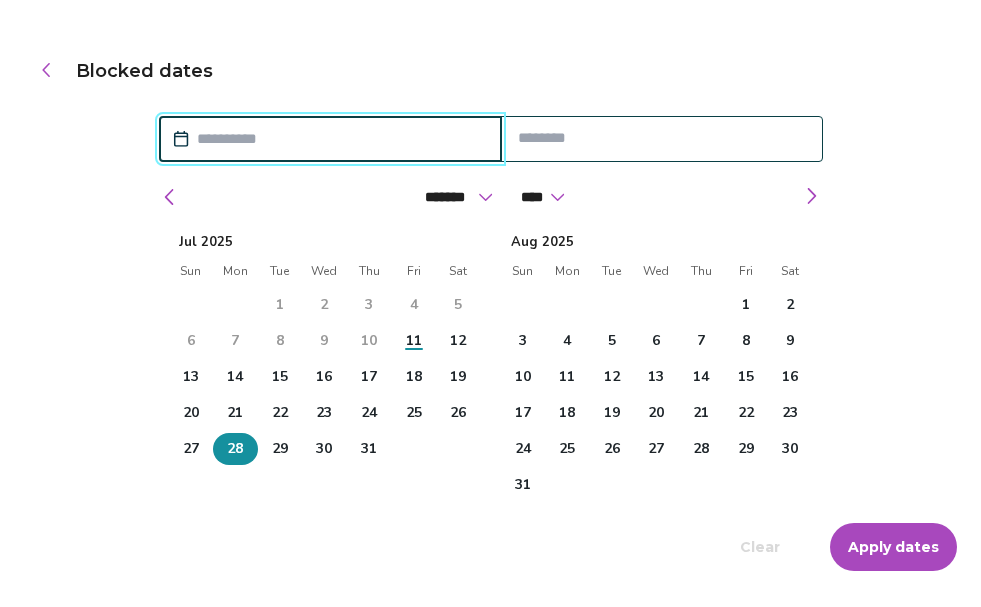 click on "28" at bounding box center (235, 449) 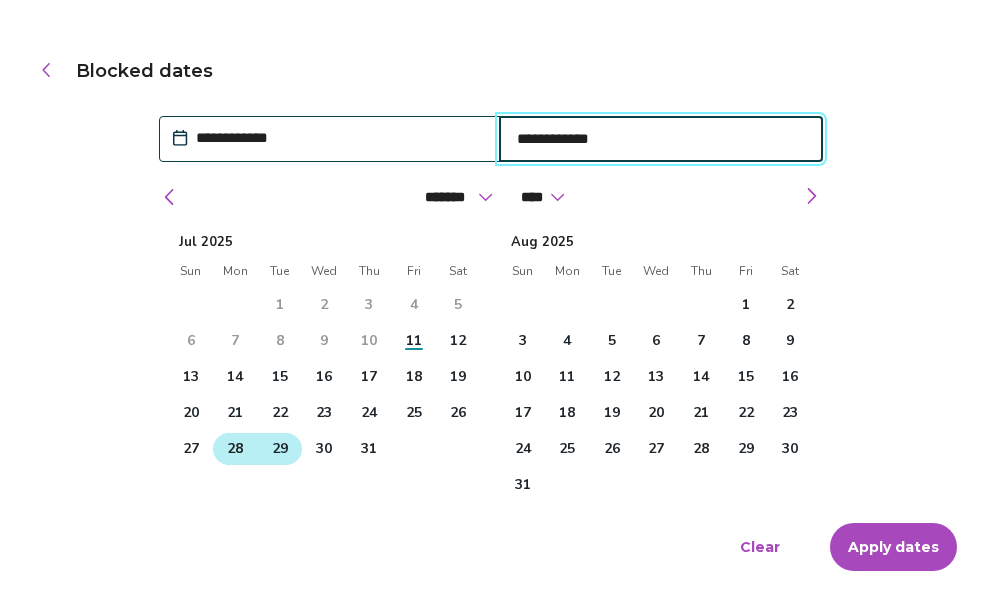 click on "29" at bounding box center (280, 449) 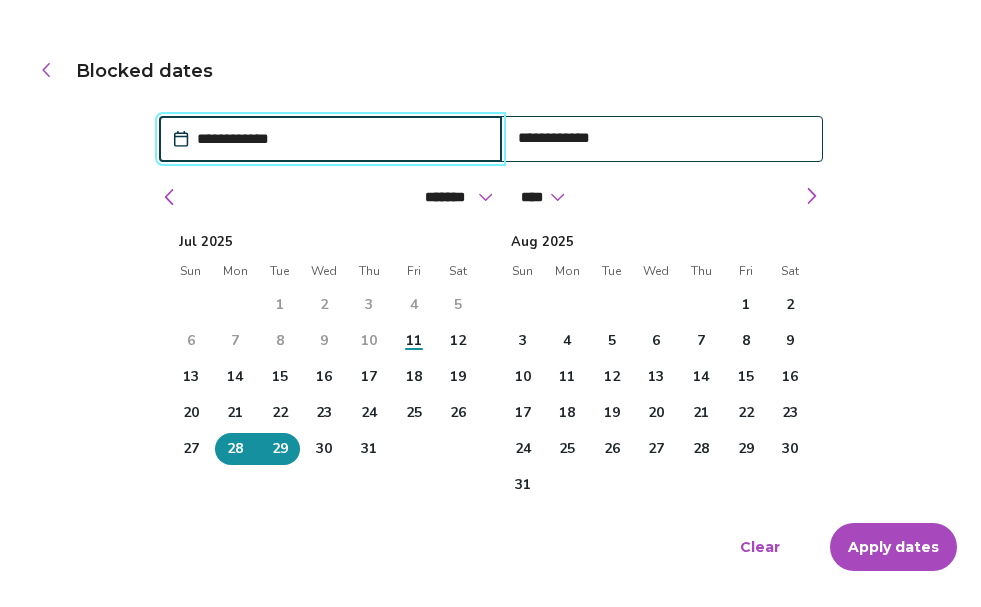 type on "*" 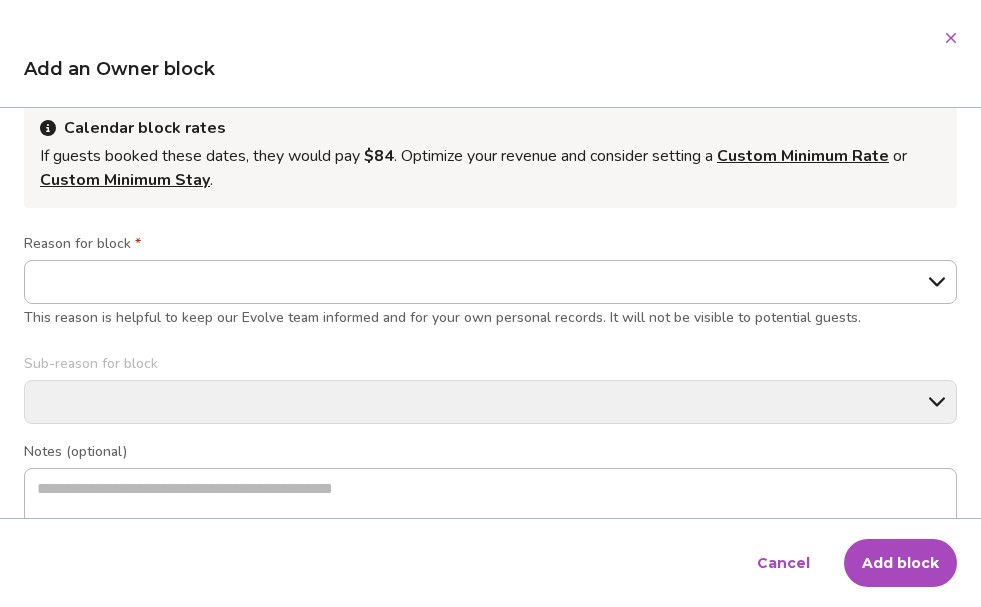 scroll, scrollTop: 176, scrollLeft: 0, axis: vertical 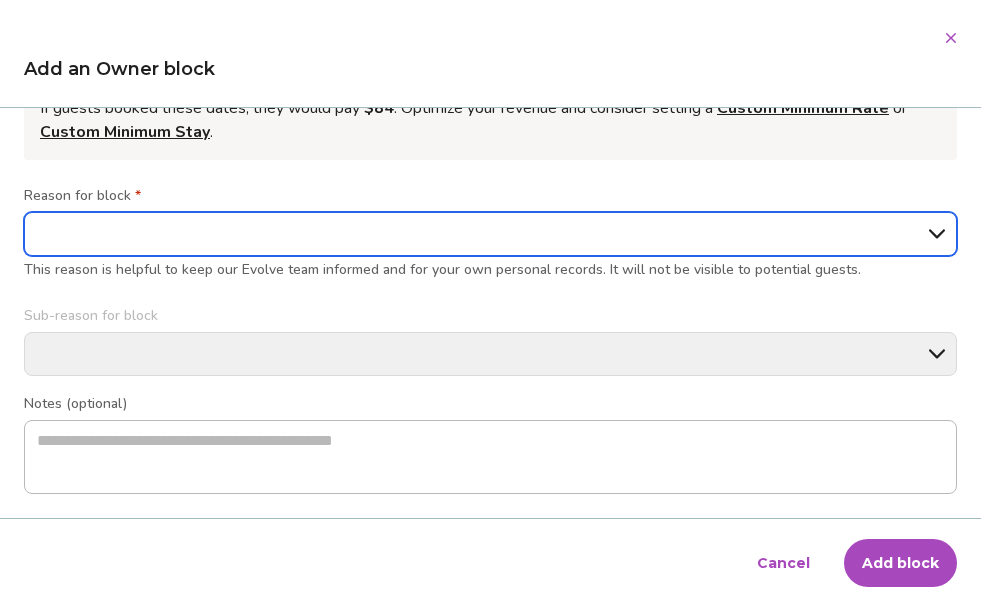click on "**********" at bounding box center (490, 234) 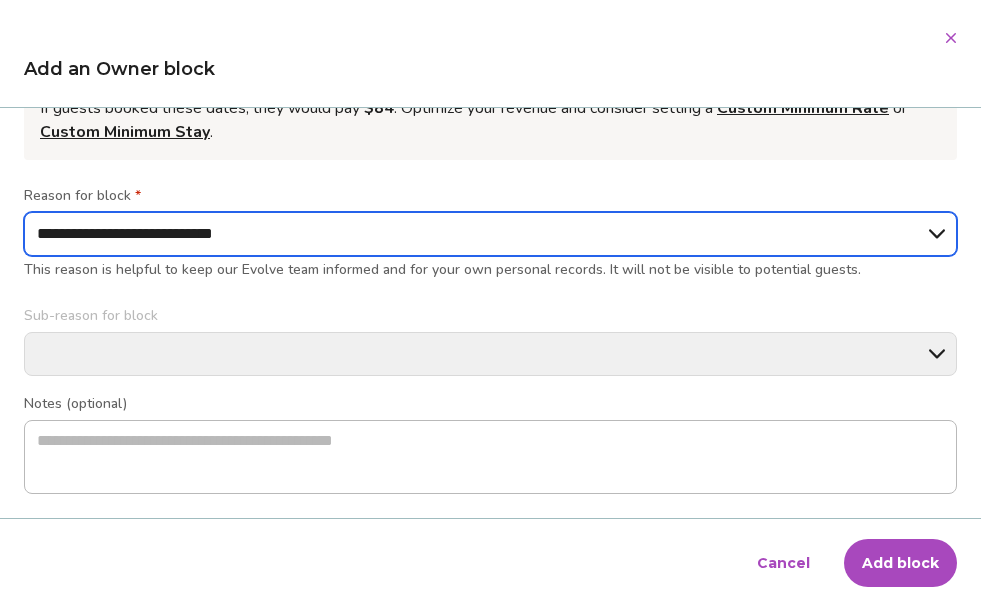 click on "**********" at bounding box center [490, 234] 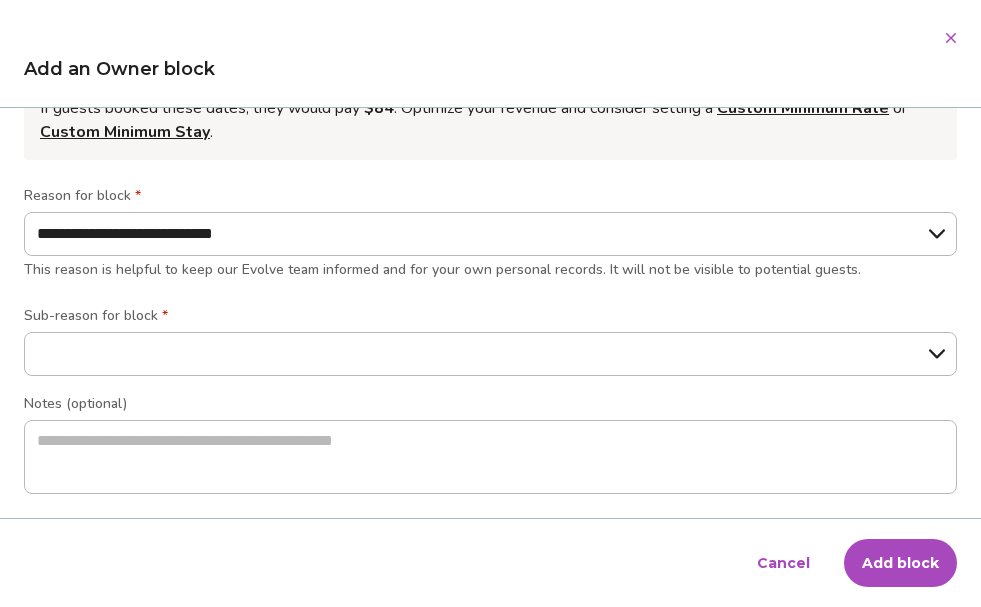 click on "Add block" at bounding box center (900, 563) 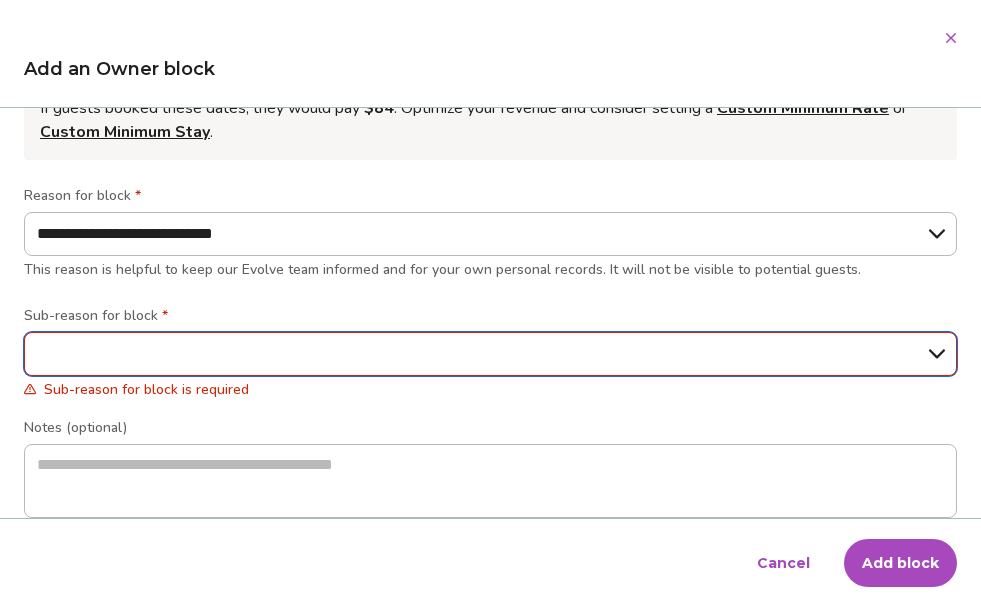 click on "**********" at bounding box center (490, 354) 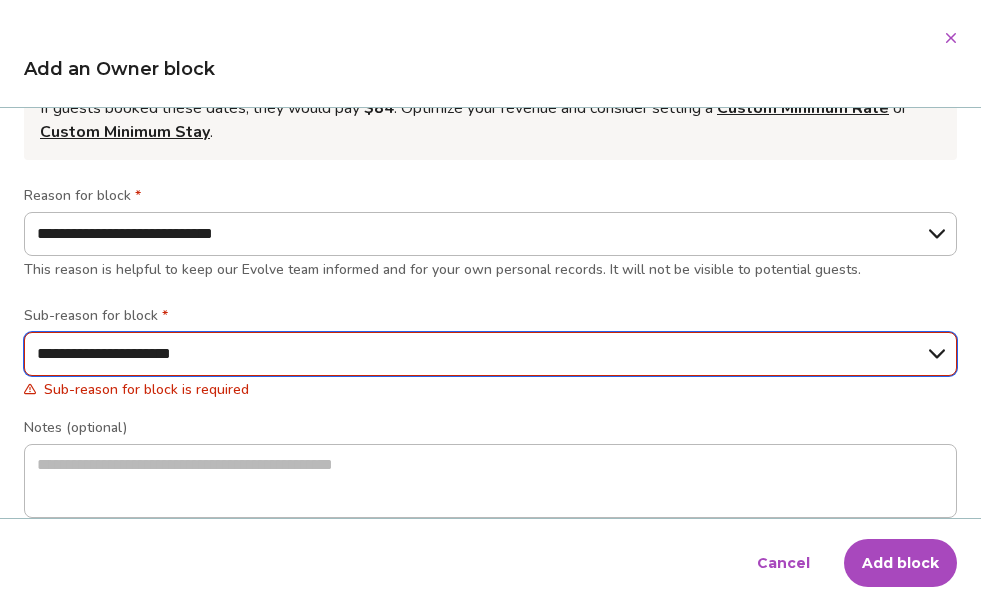 click on "**********" at bounding box center (490, 354) 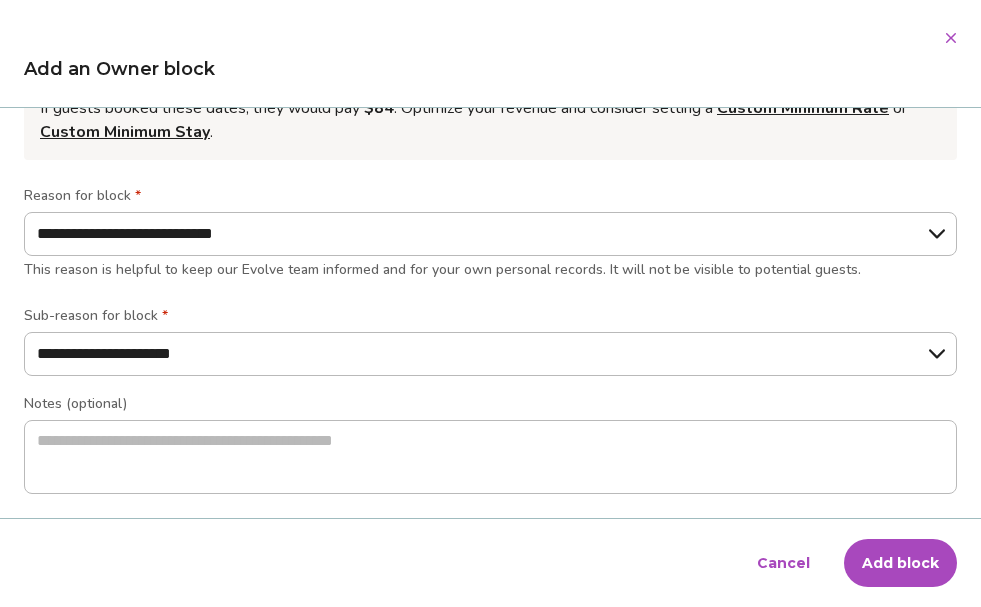 click on "Add block" at bounding box center [900, 563] 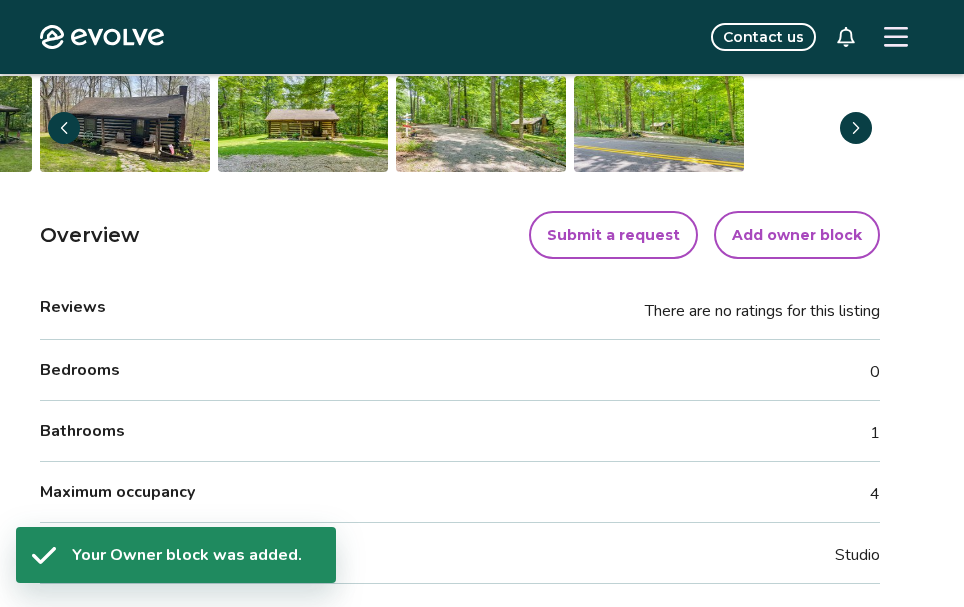 click on "Add owner block" at bounding box center [797, 235] 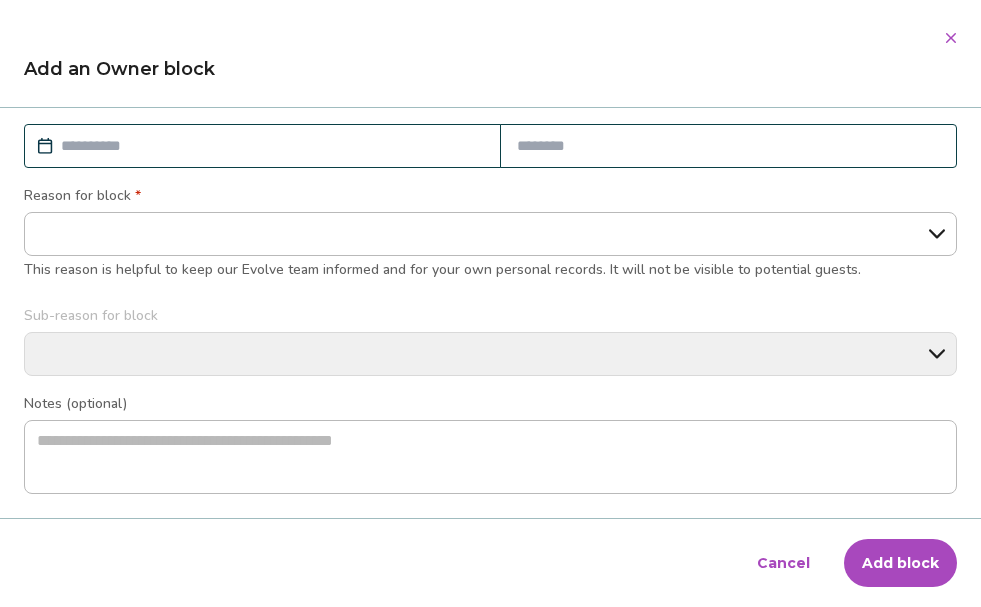 scroll, scrollTop: 0, scrollLeft: 0, axis: both 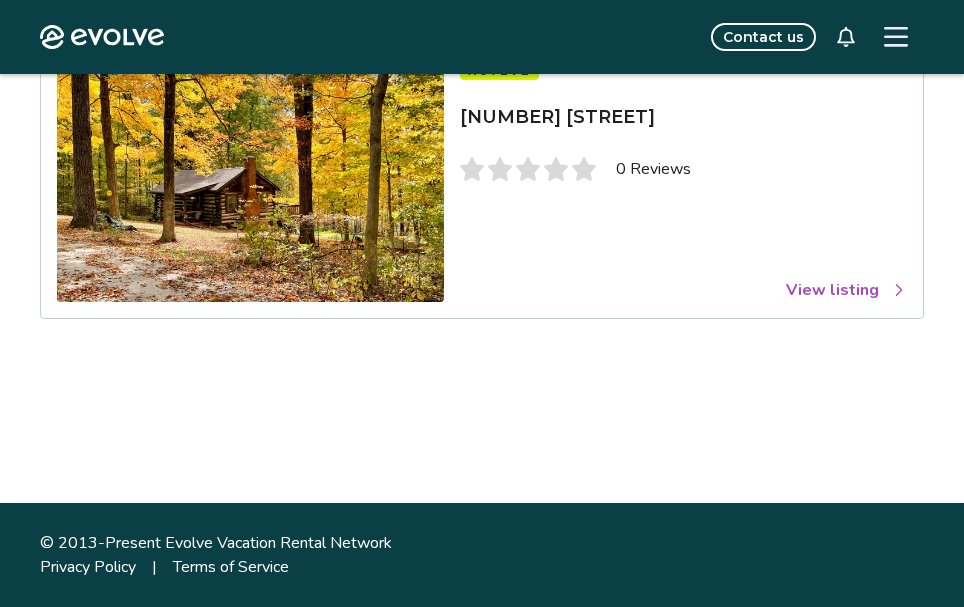 click on "View listing" at bounding box center [846, 290] 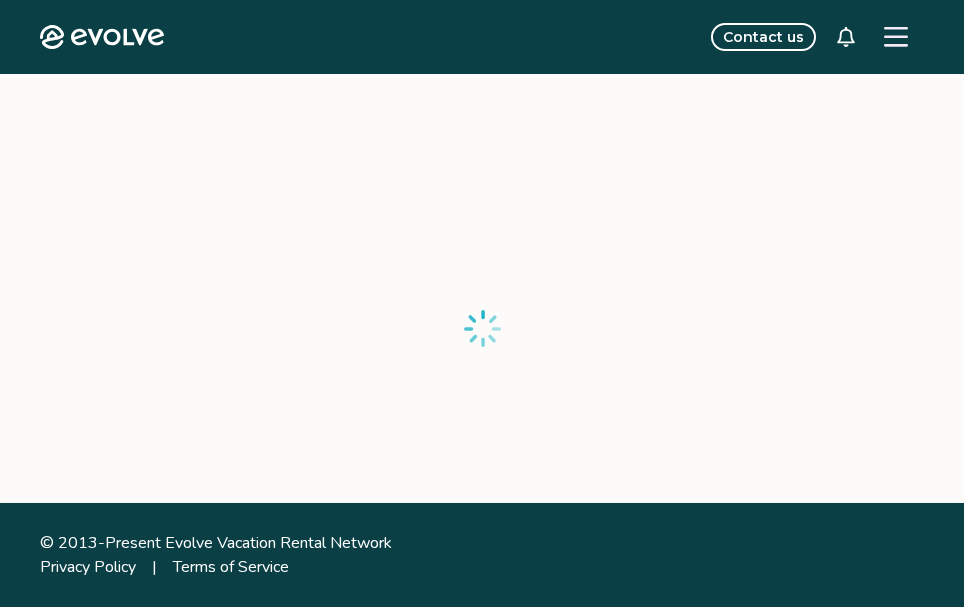 scroll, scrollTop: 0, scrollLeft: 0, axis: both 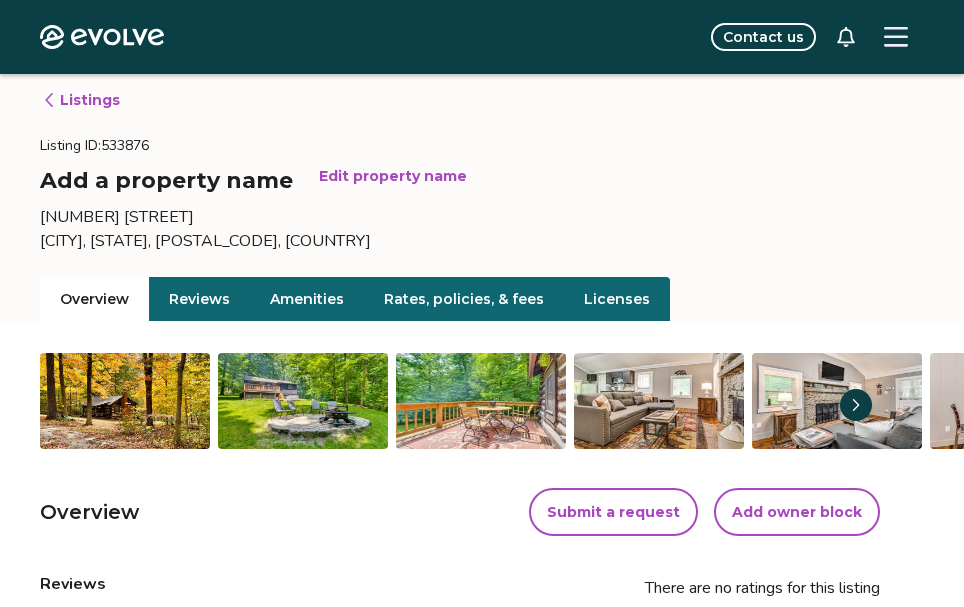 click on "Amenities" at bounding box center [307, 299] 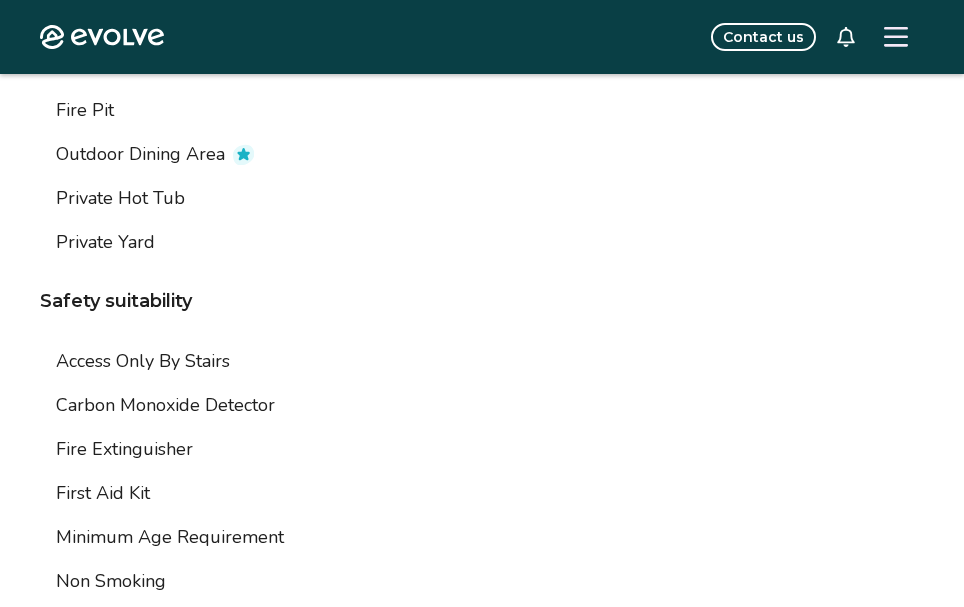 scroll, scrollTop: 1704, scrollLeft: 0, axis: vertical 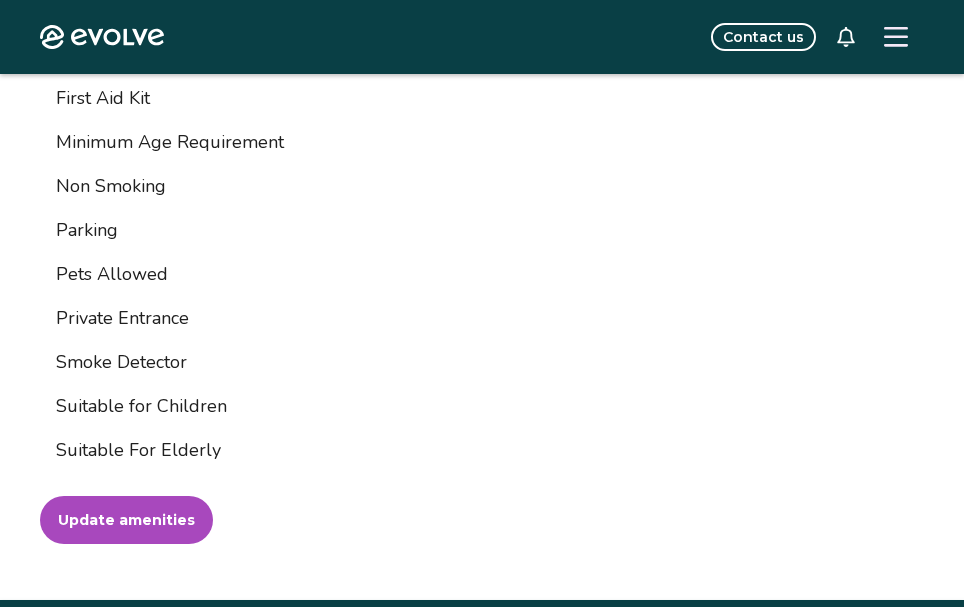 click on "Update amenities" at bounding box center [126, 520] 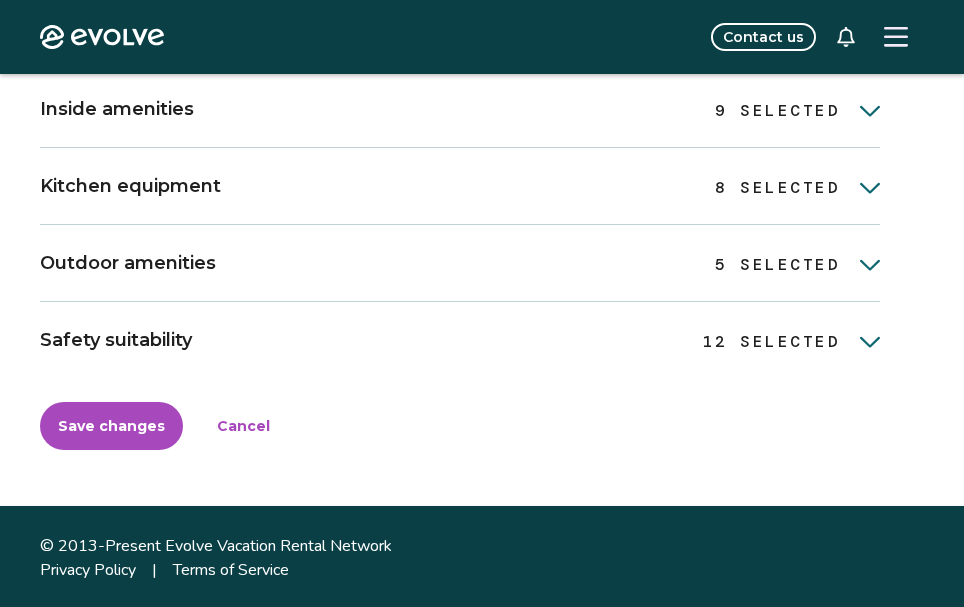 scroll, scrollTop: 856, scrollLeft: 0, axis: vertical 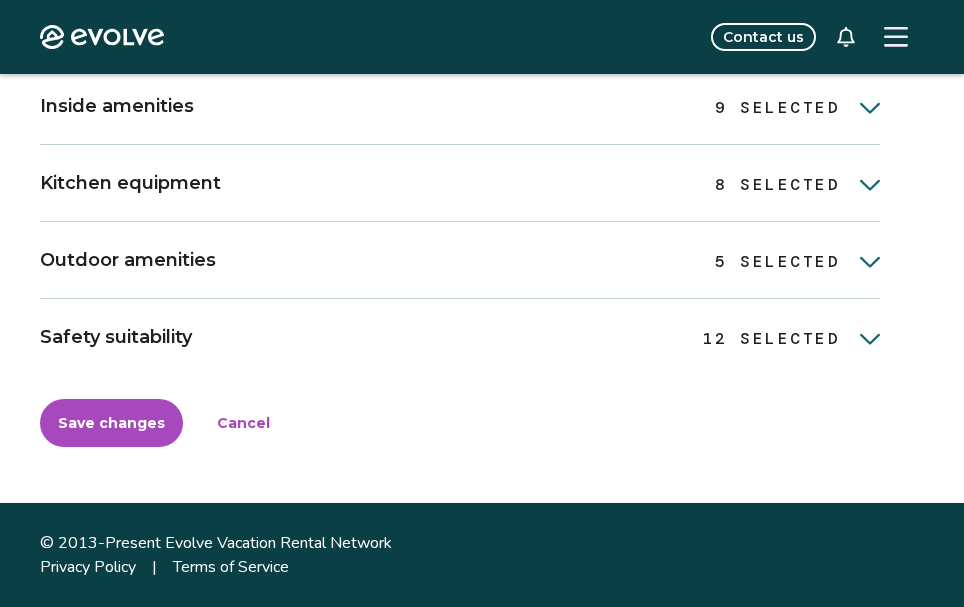 click 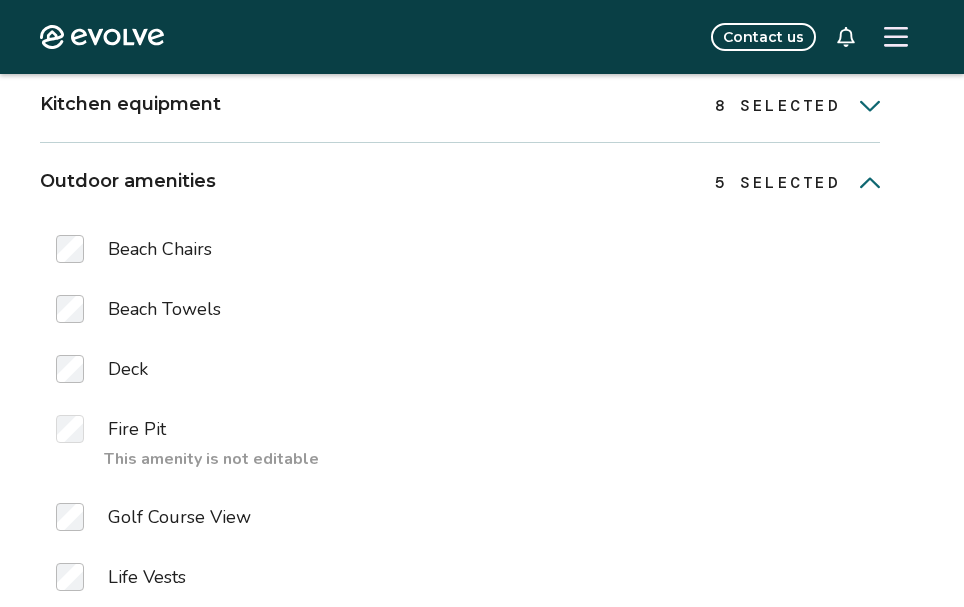 scroll, scrollTop: 966, scrollLeft: 0, axis: vertical 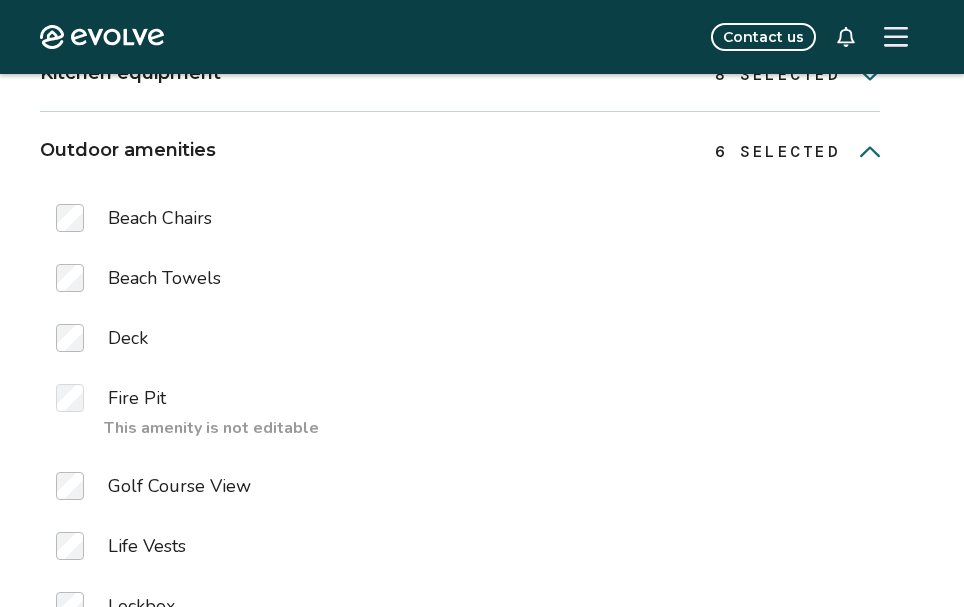 click at bounding box center [82, 398] 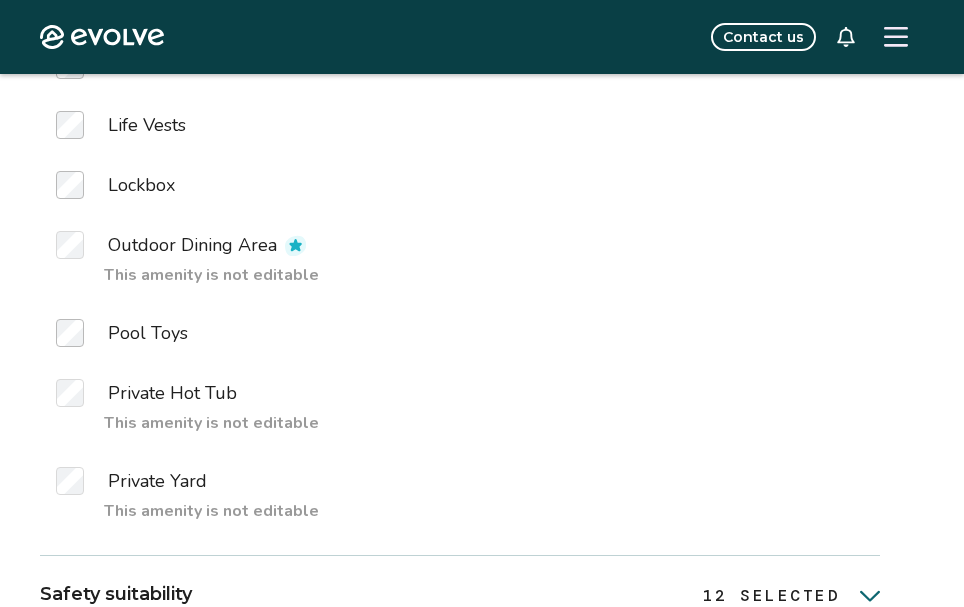 scroll, scrollTop: 1399, scrollLeft: 0, axis: vertical 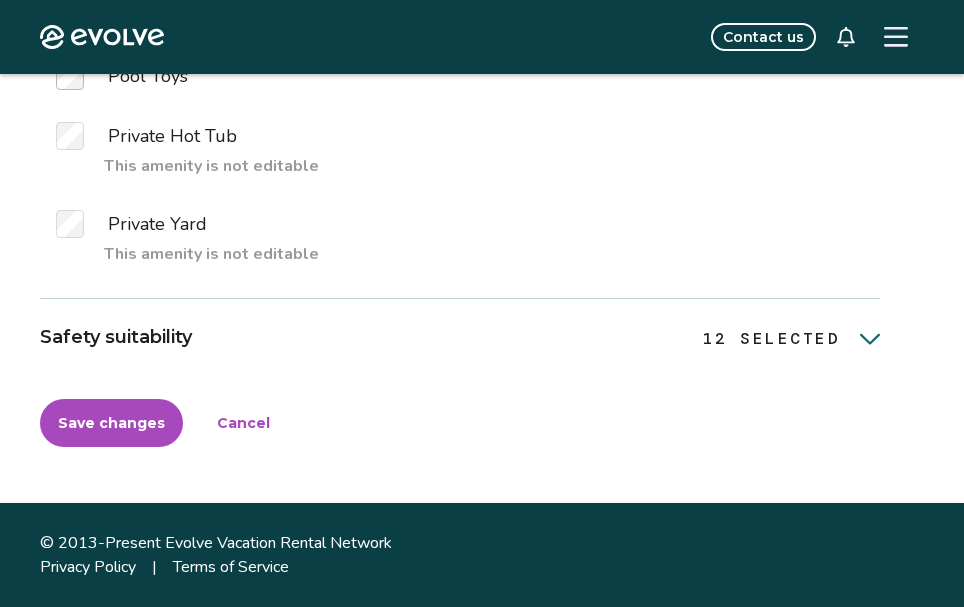 click on "Save changes" at bounding box center (111, 423) 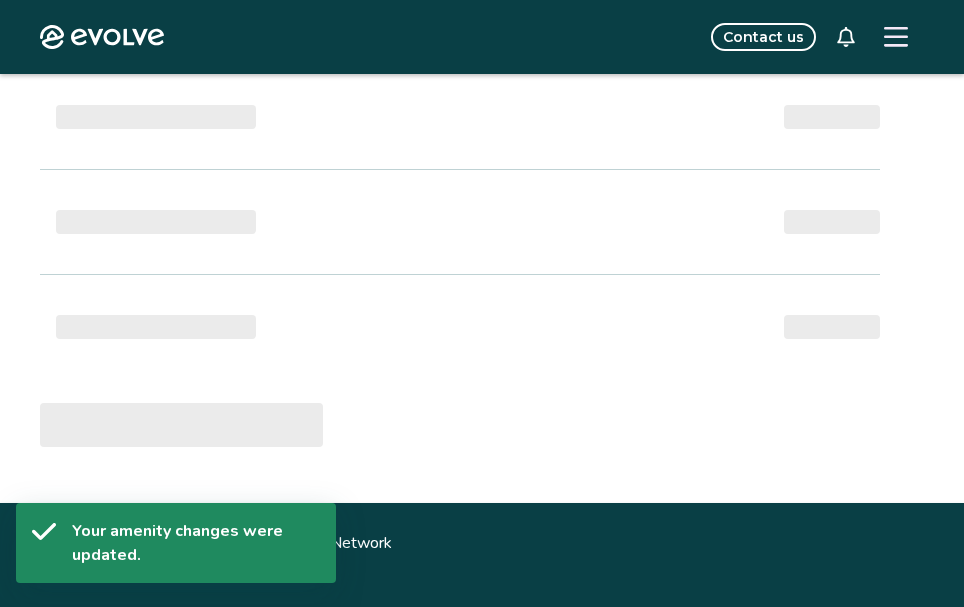 scroll, scrollTop: 1644, scrollLeft: 0, axis: vertical 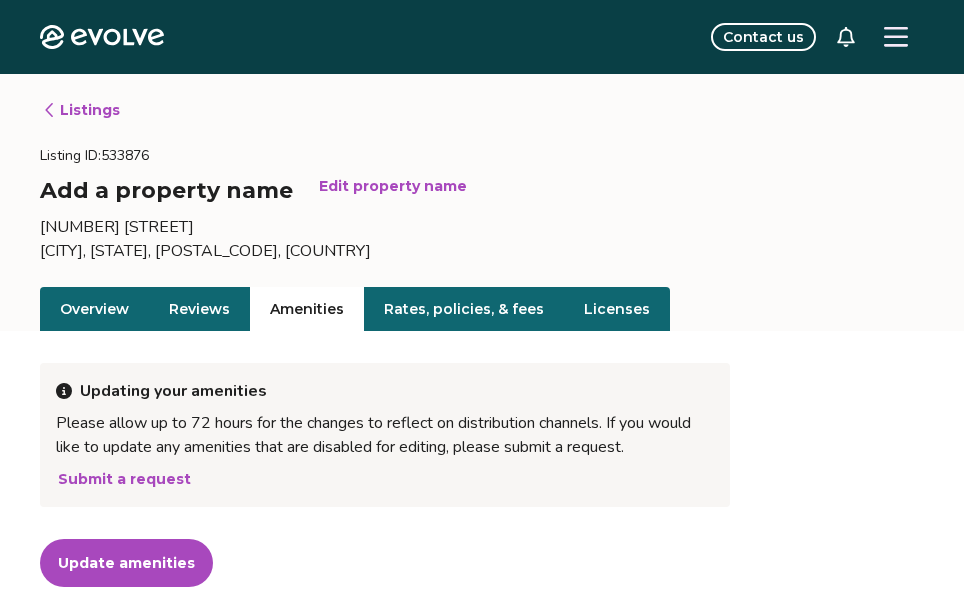 click on "Edit property name" at bounding box center [393, 186] 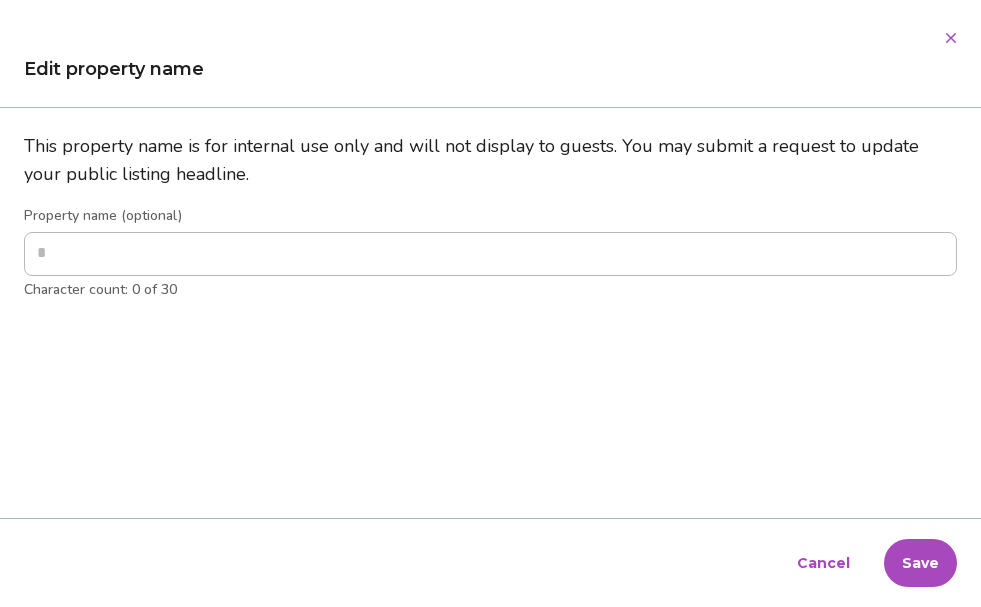 click at bounding box center [490, 254] 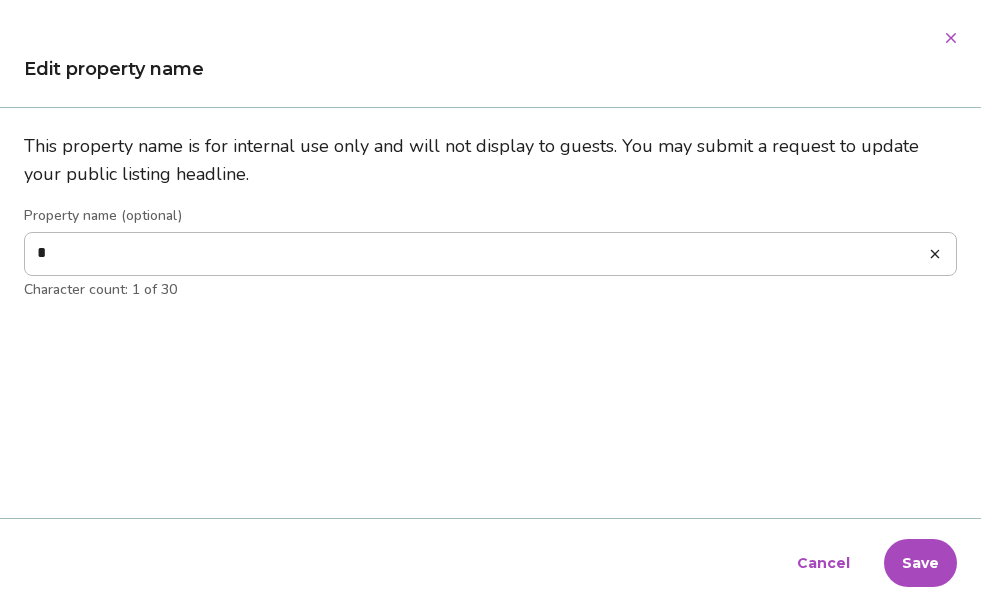 type on "*" 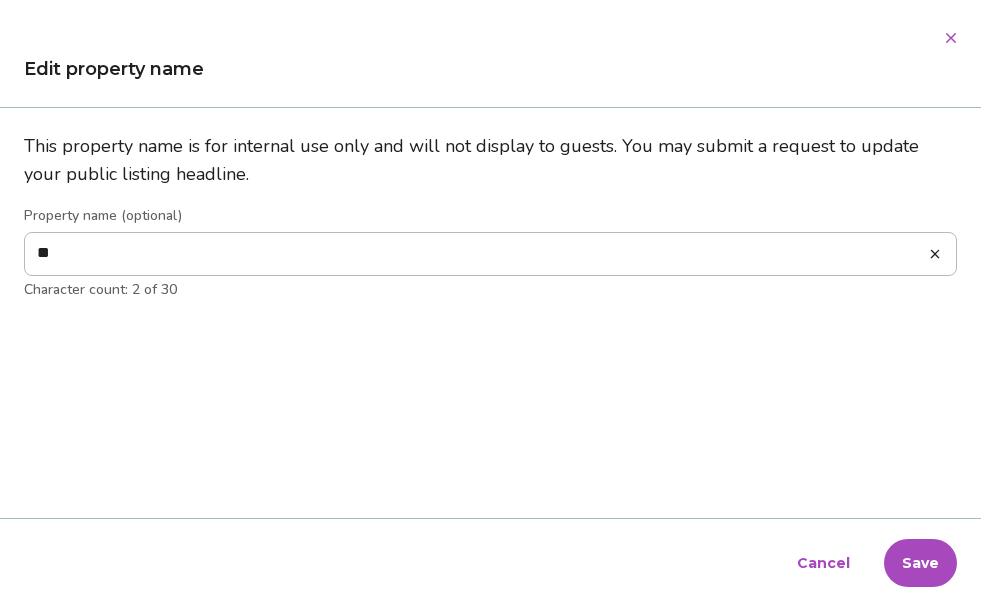 type on "*" 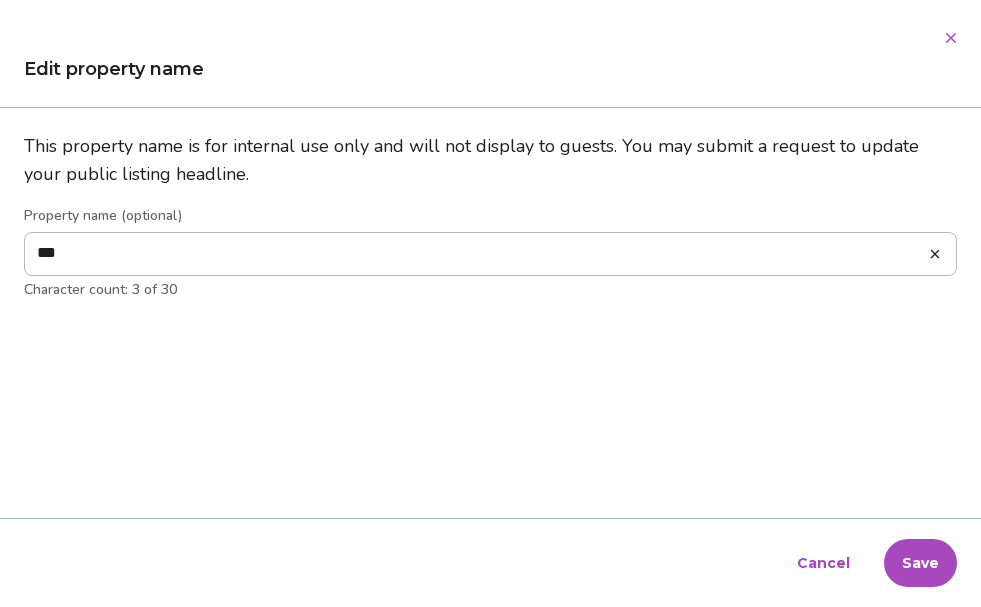 type on "*" 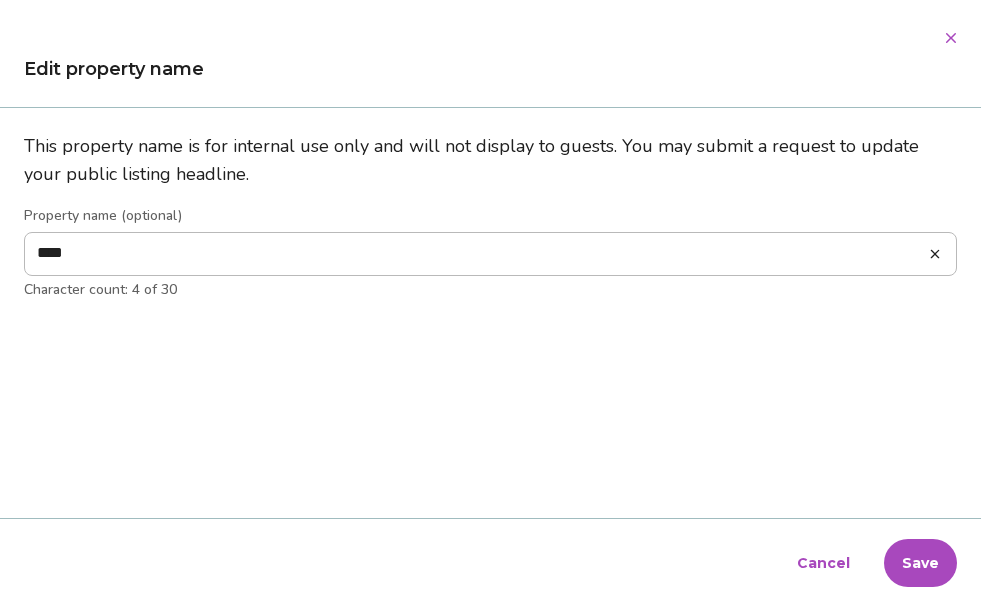 type on "*" 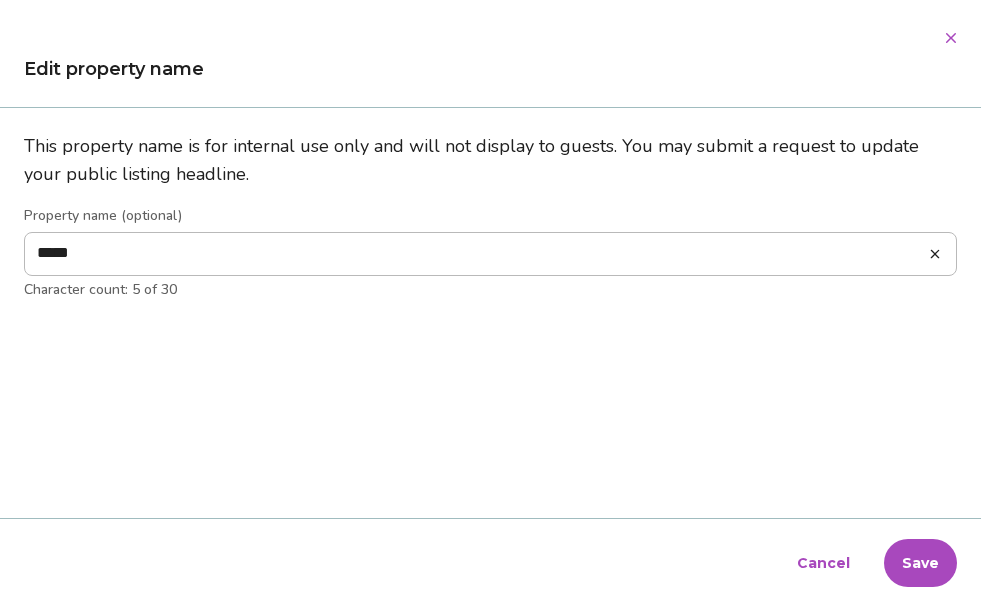 type on "*" 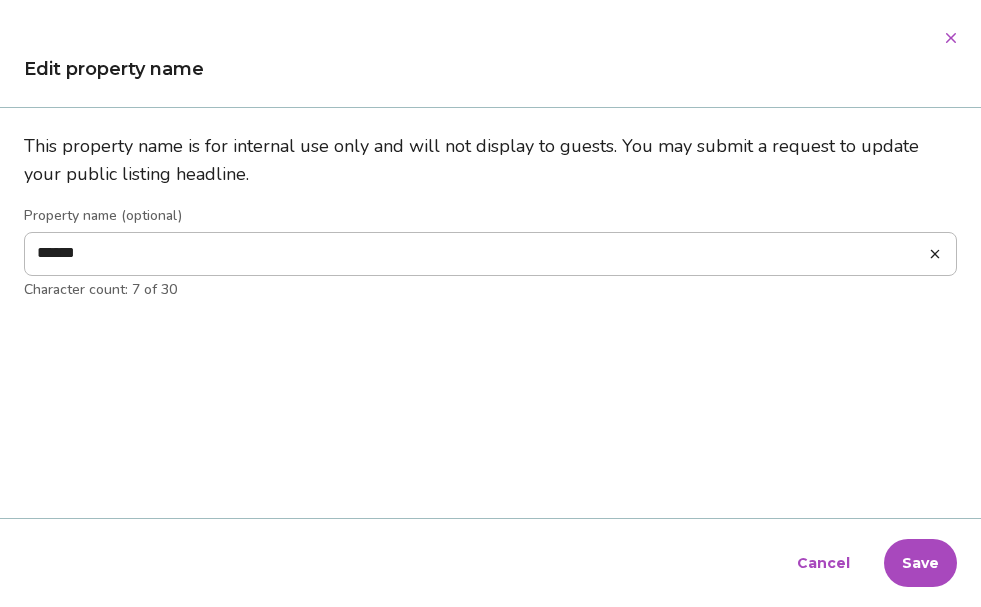 type on "*" 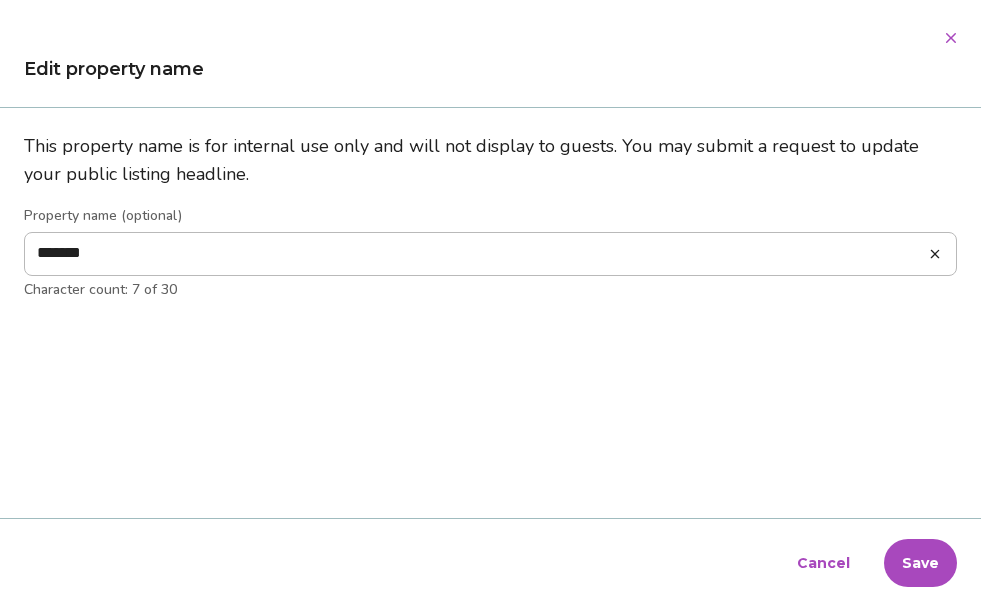 type on "*" 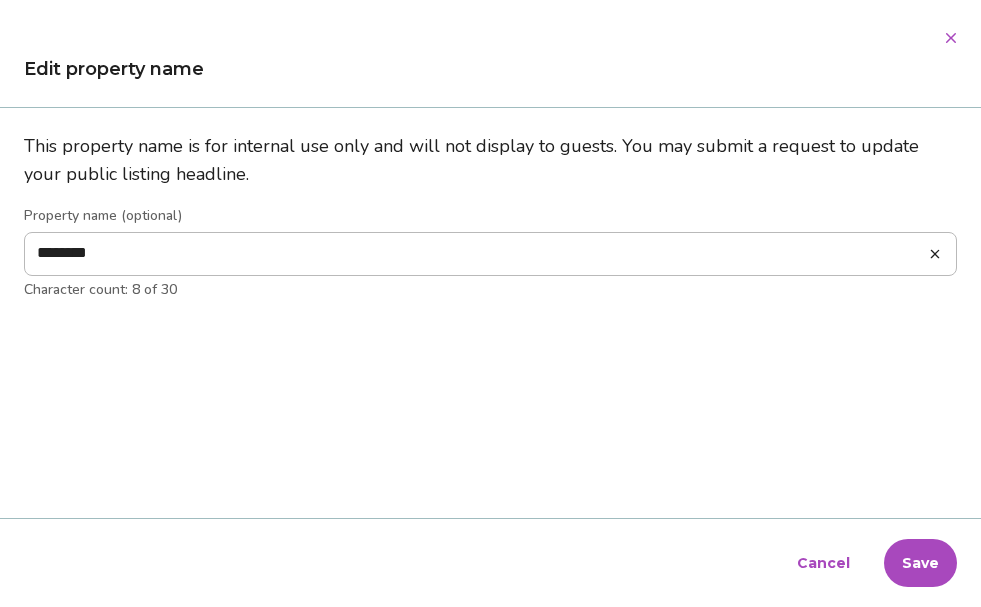 type on "*" 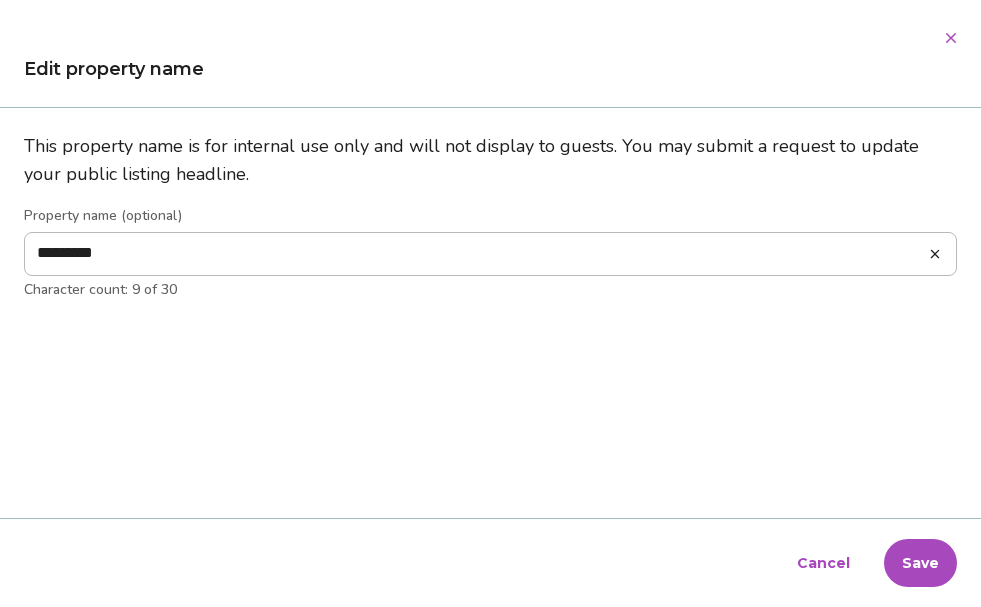 type on "*" 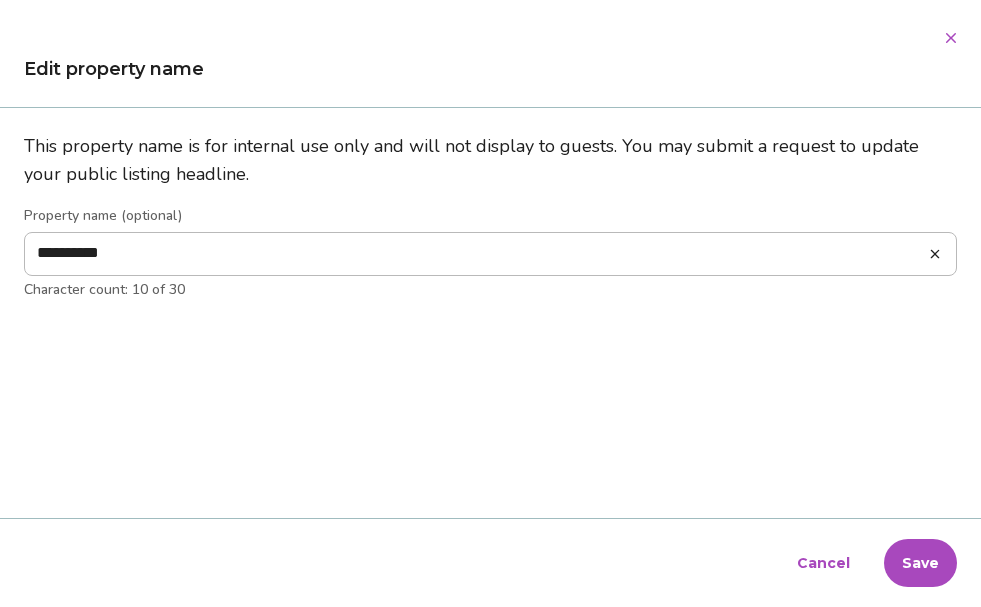 type on "*" 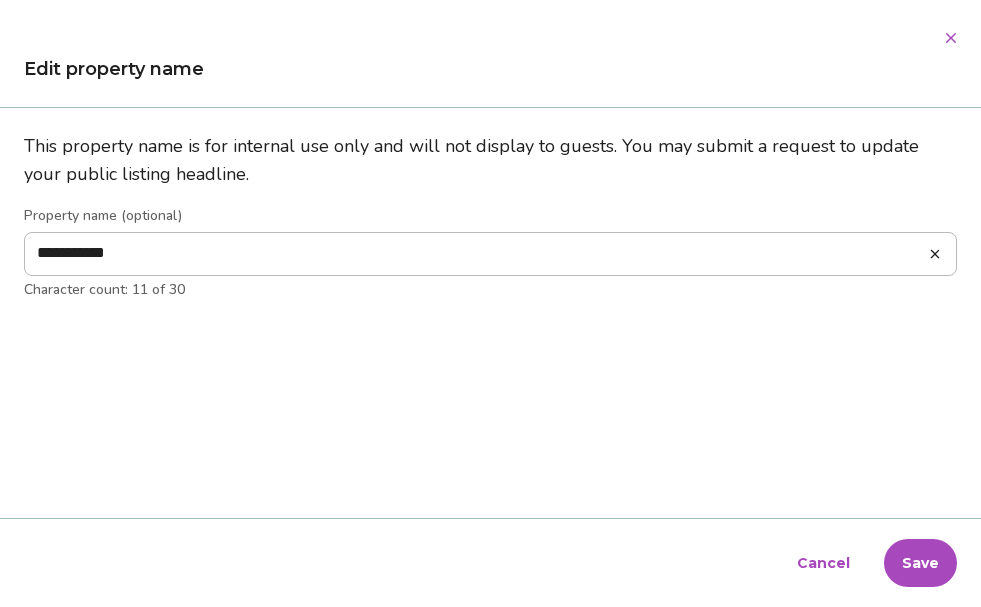type on "*" 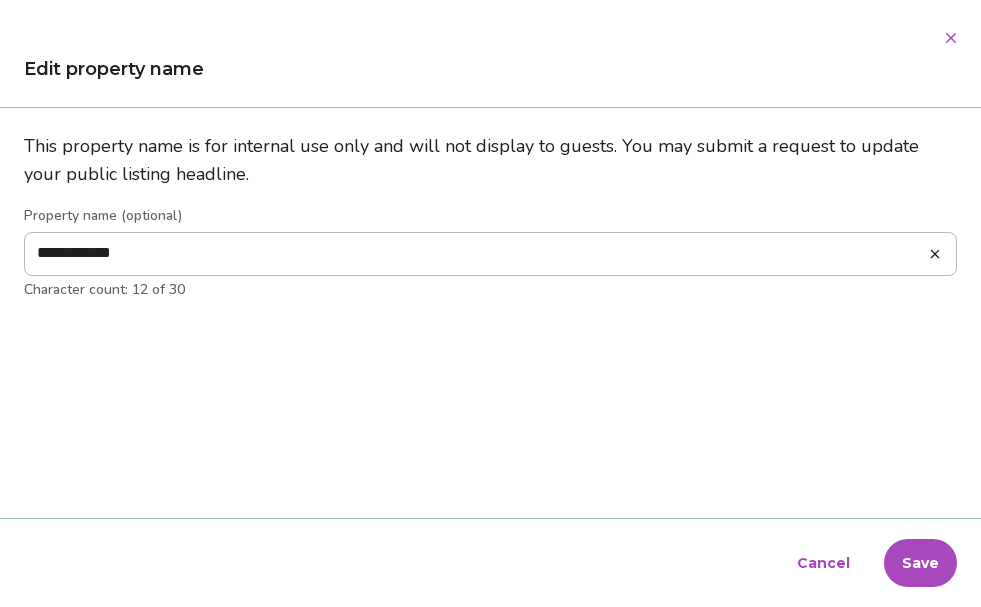 type on "*" 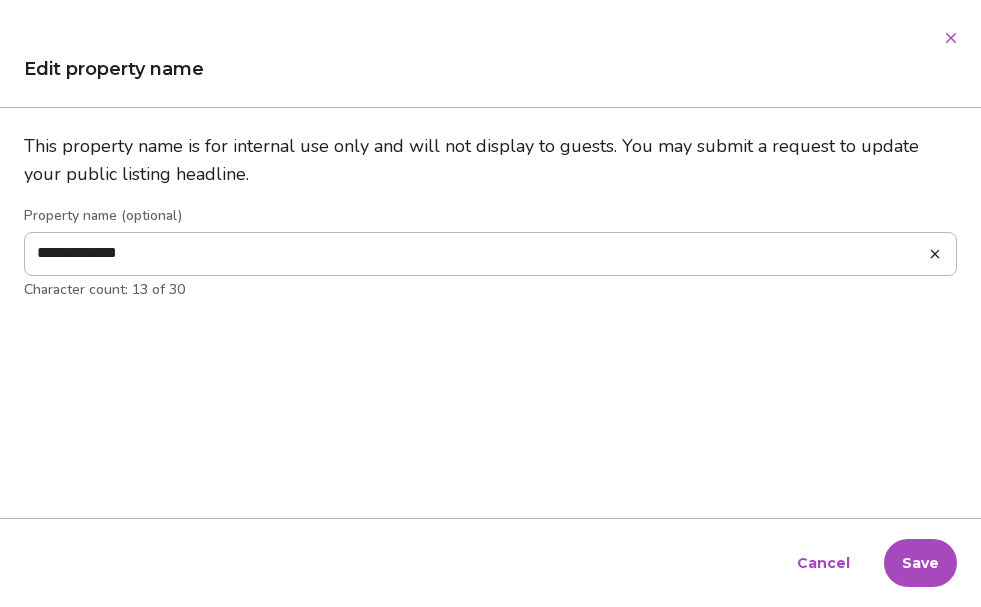 type on "**********" 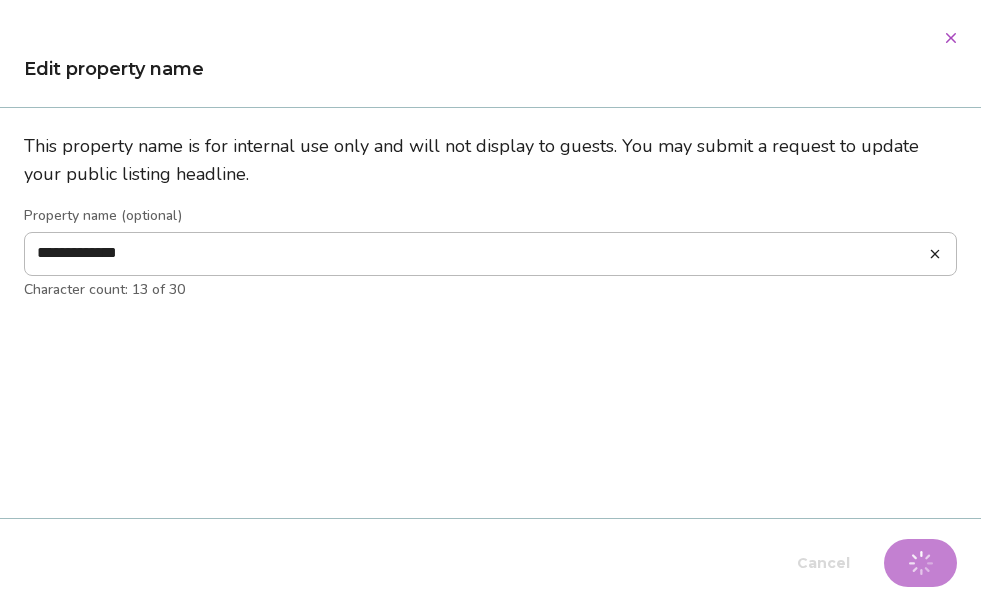 type on "*" 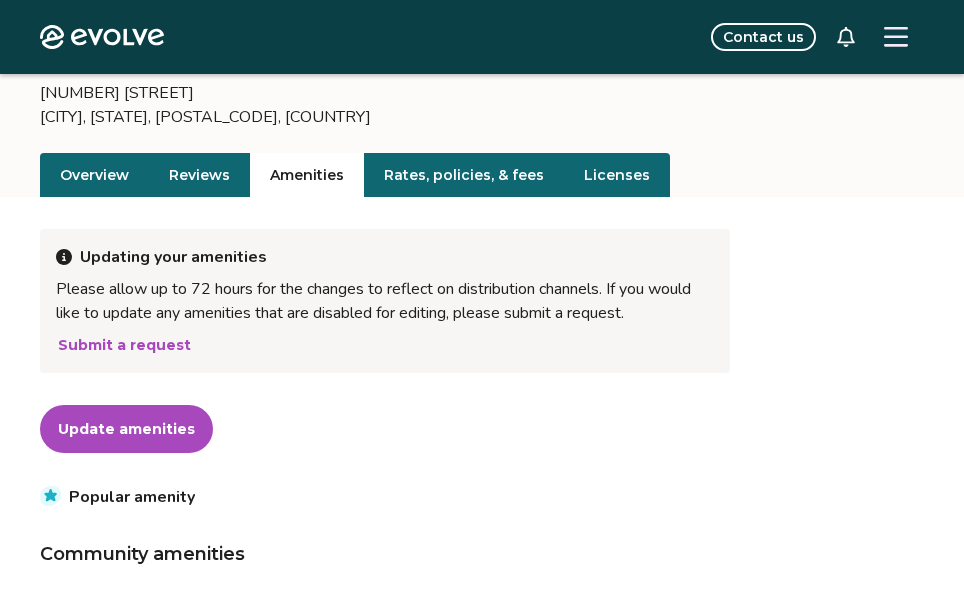 scroll, scrollTop: 0, scrollLeft: 0, axis: both 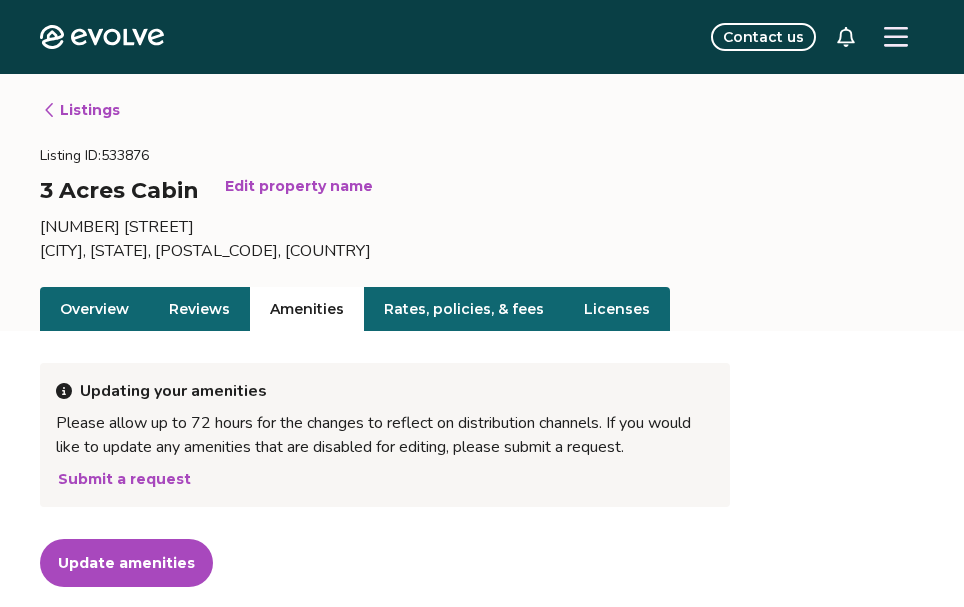 click on "Listings" at bounding box center [81, 110] 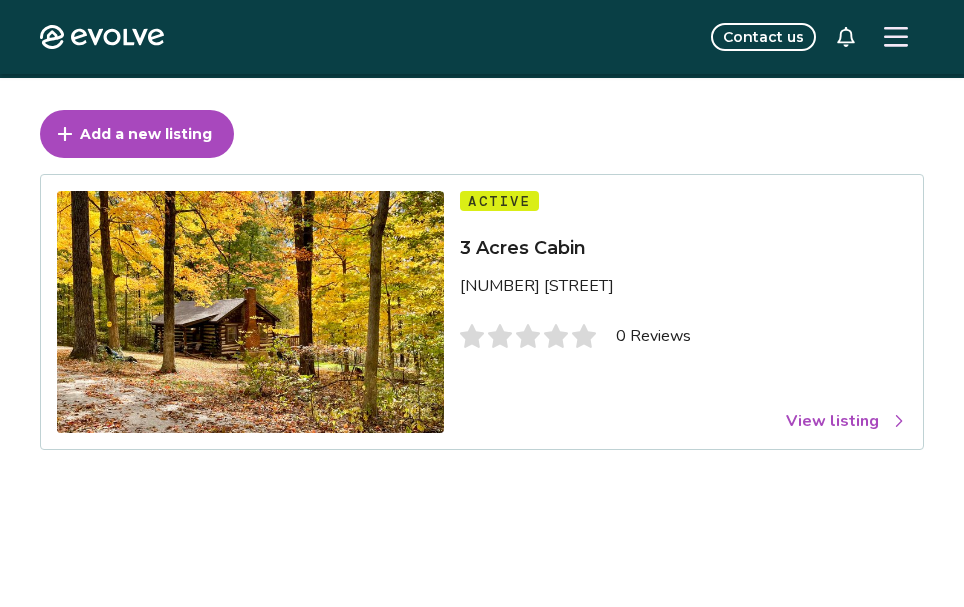 scroll, scrollTop: 71, scrollLeft: 0, axis: vertical 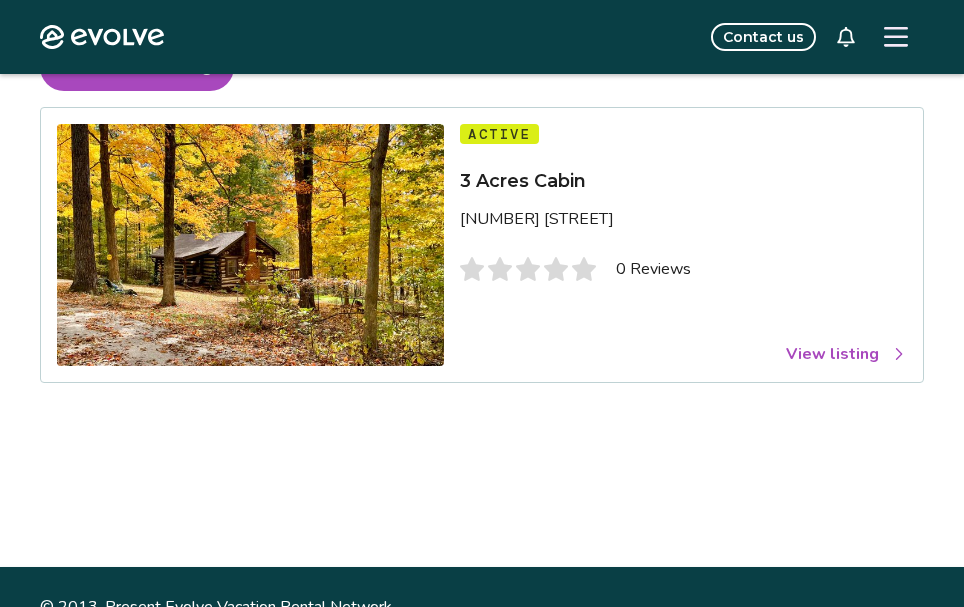 click on "View listing" at bounding box center [846, 354] 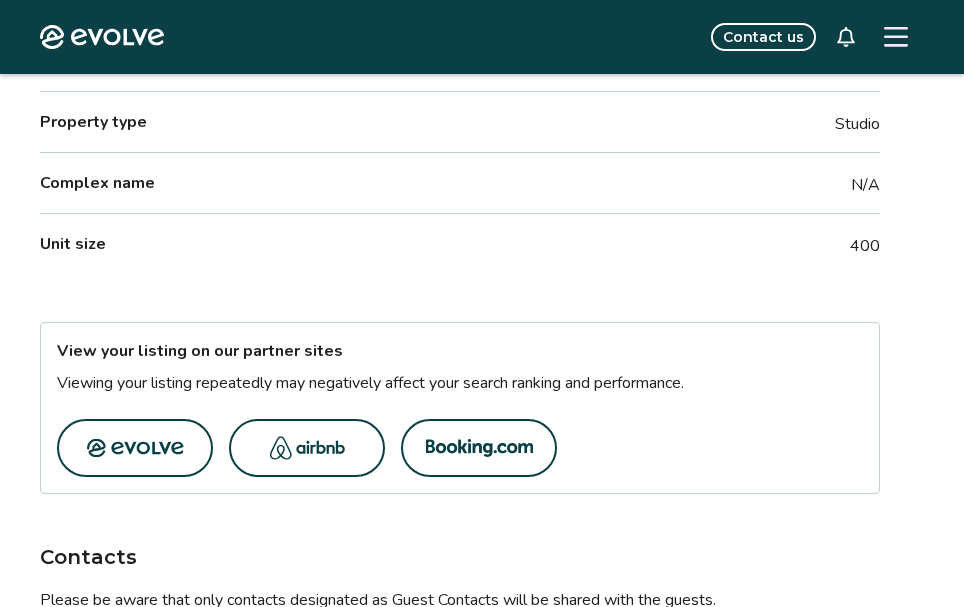 scroll, scrollTop: 825, scrollLeft: 0, axis: vertical 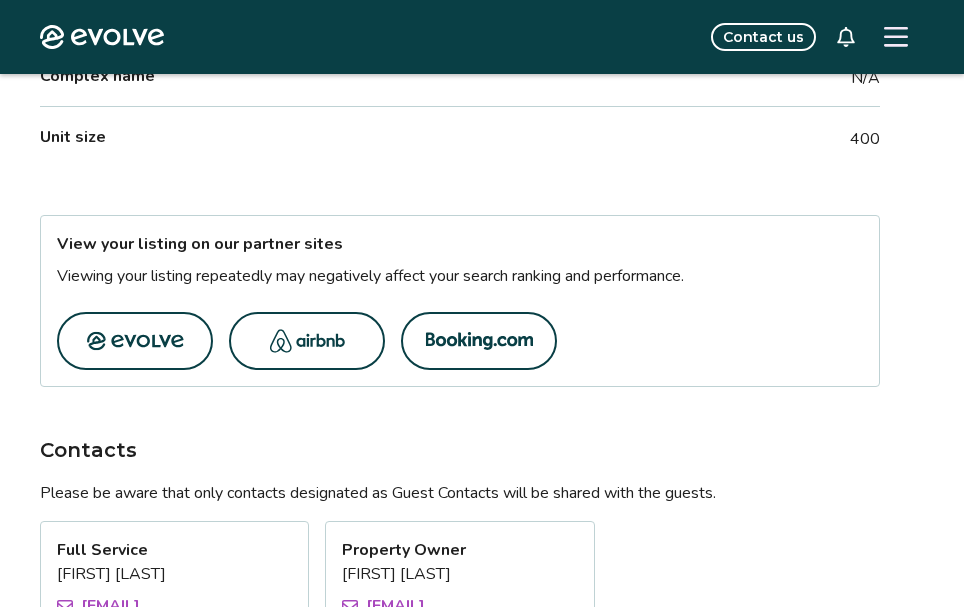 click at bounding box center [307, 341] 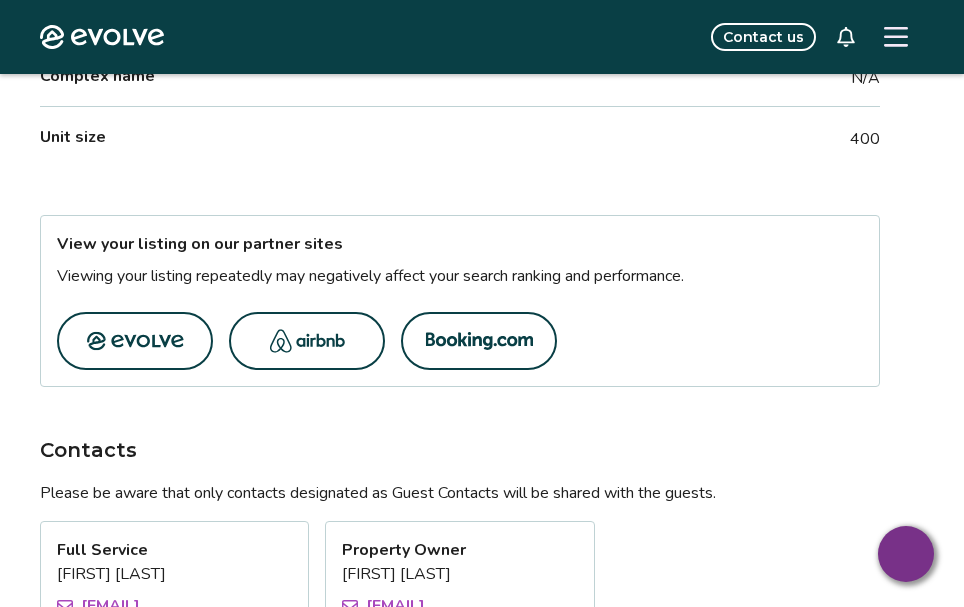 click at bounding box center (479, 341) 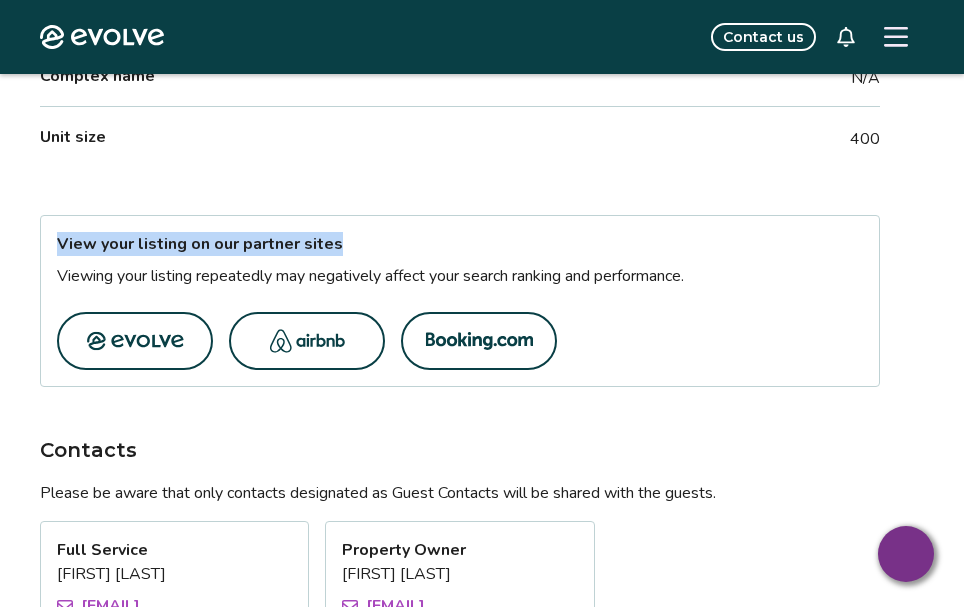drag, startPoint x: 959, startPoint y: 201, endPoint x: 975, endPoint y: 150, distance: 53.450912 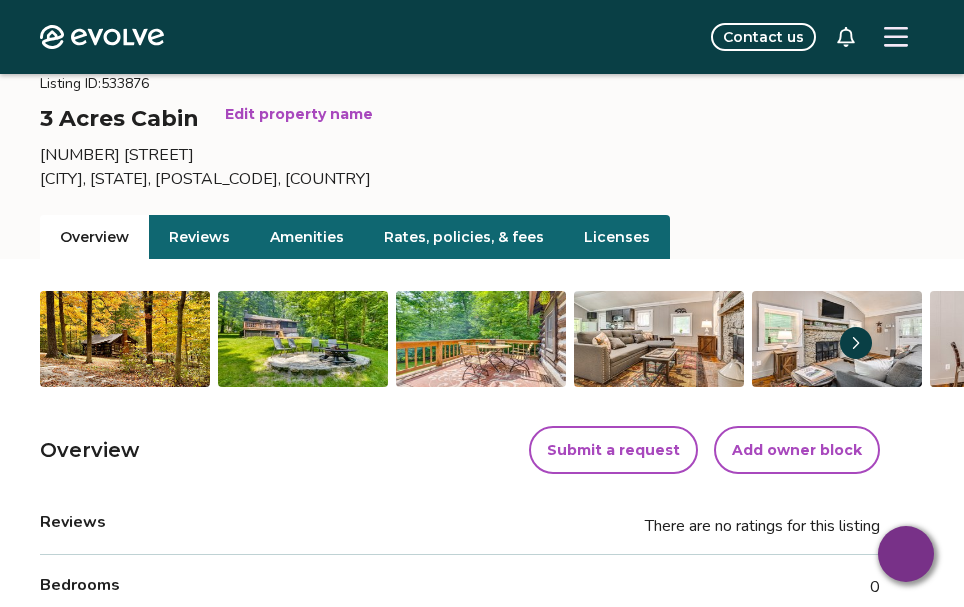 scroll, scrollTop: 0, scrollLeft: 0, axis: both 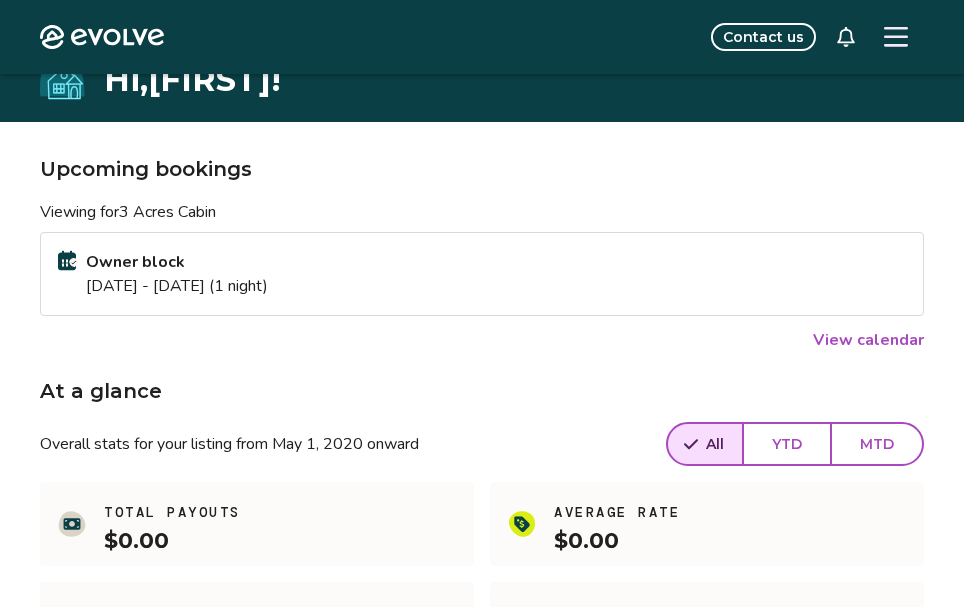 click on "View calendar" at bounding box center [868, 340] 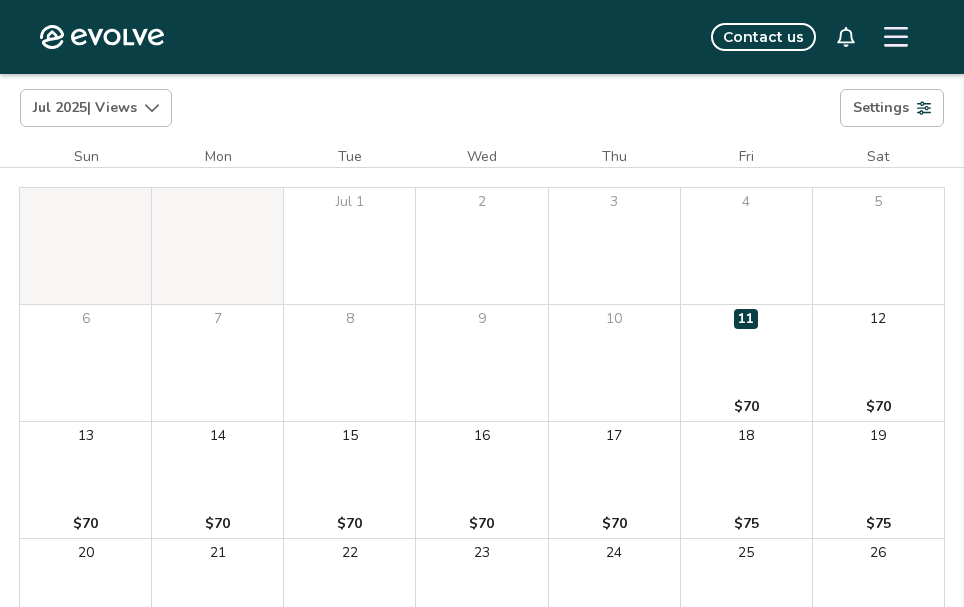 scroll, scrollTop: 0, scrollLeft: 0, axis: both 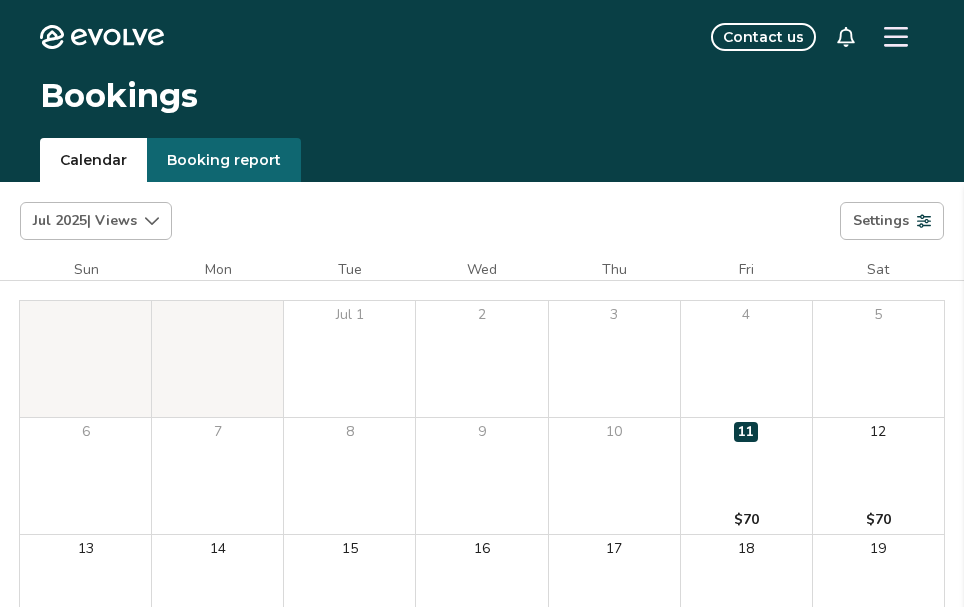 click on "Booking report" at bounding box center (224, 160) 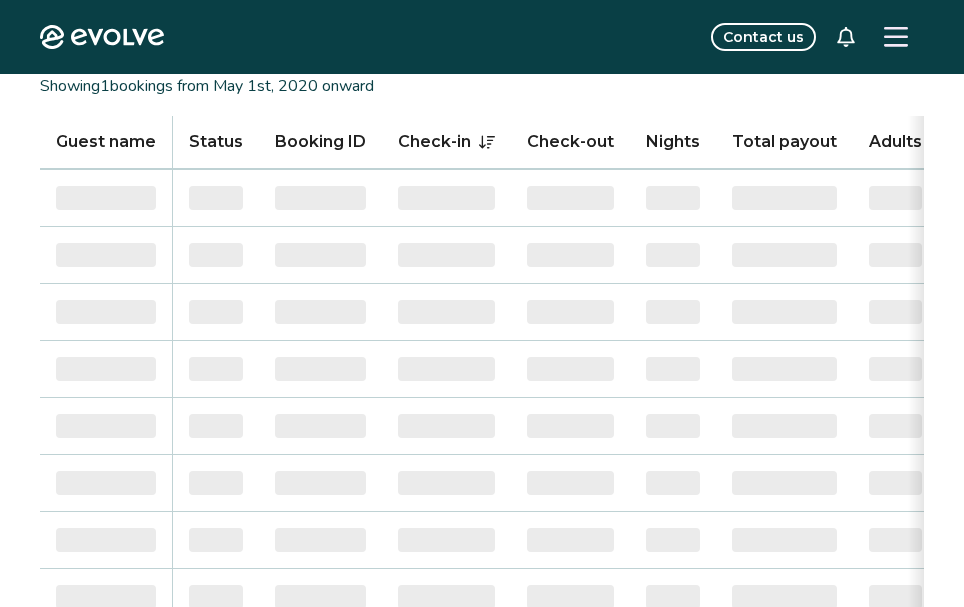 scroll, scrollTop: 0, scrollLeft: 0, axis: both 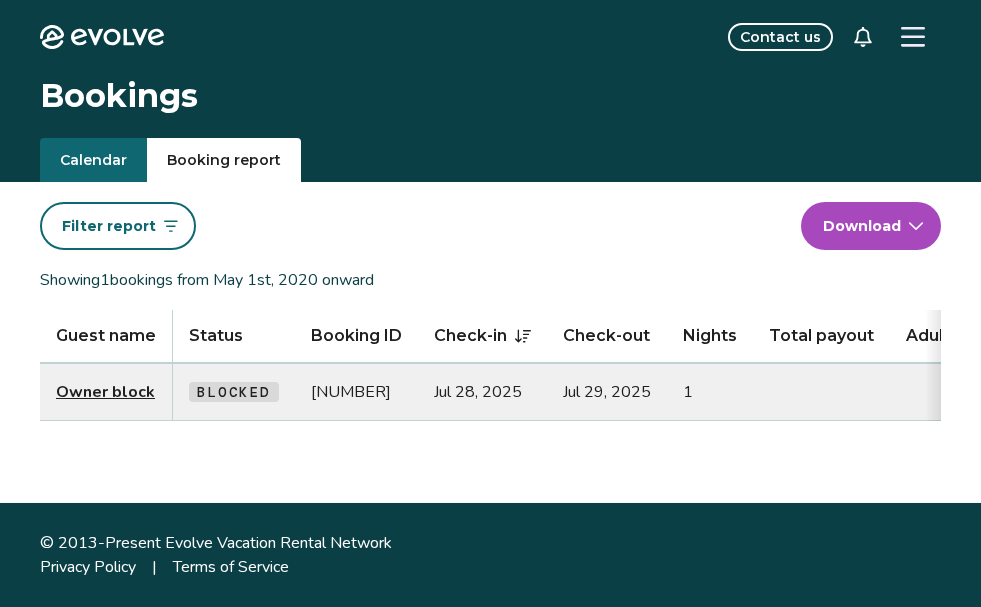 click on "Calendar" at bounding box center [93, 160] 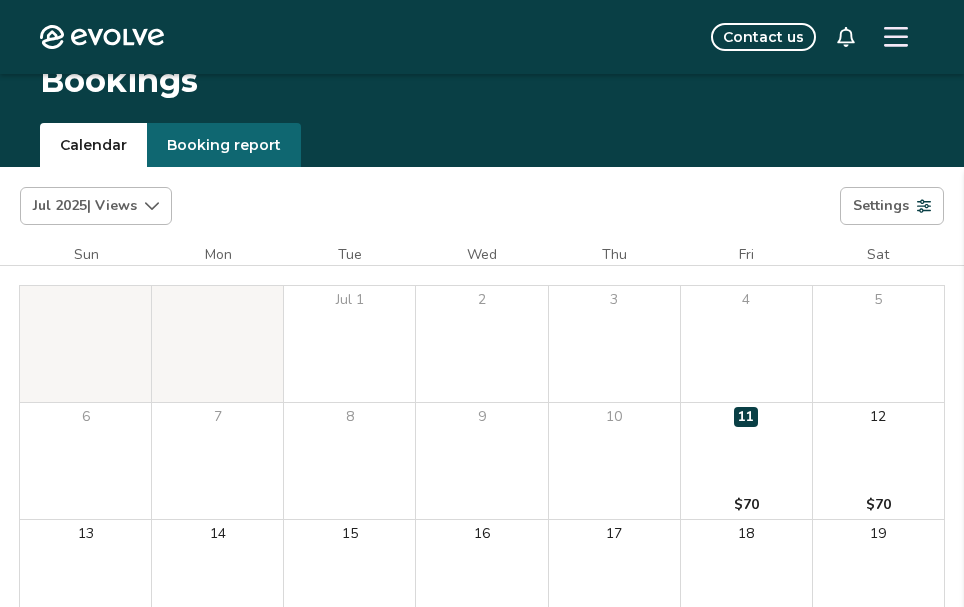 scroll, scrollTop: 0, scrollLeft: 0, axis: both 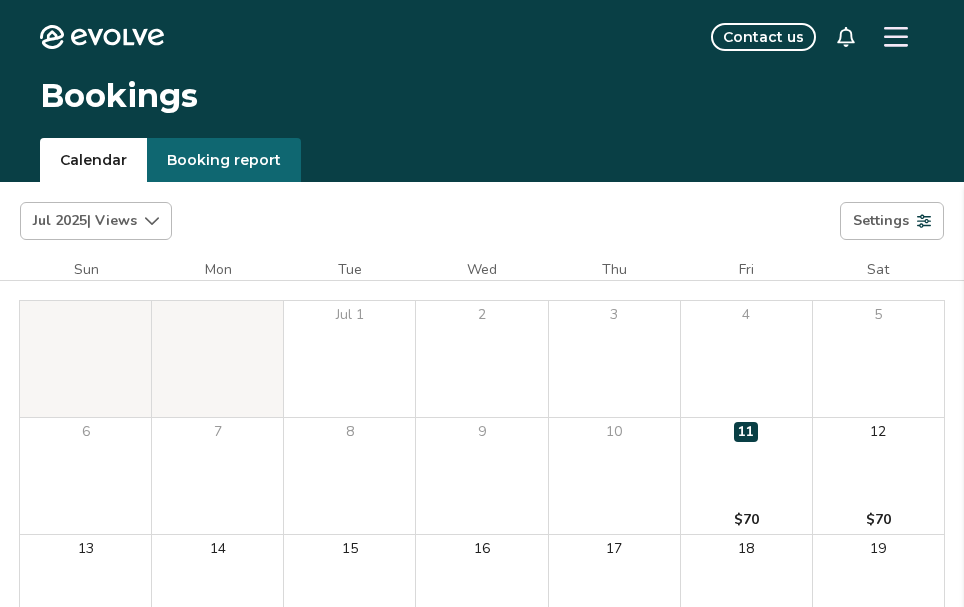 click 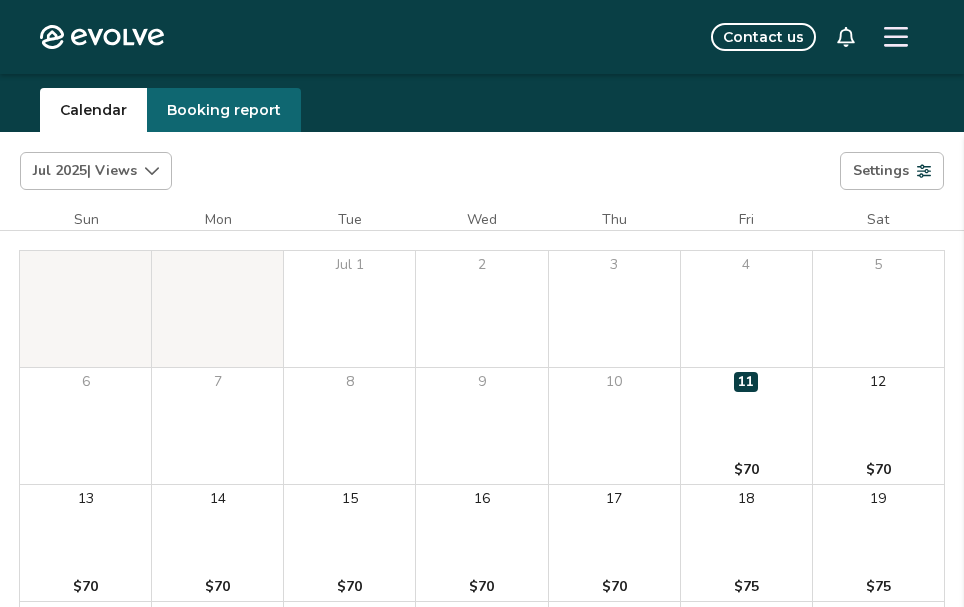 scroll, scrollTop: 0, scrollLeft: 0, axis: both 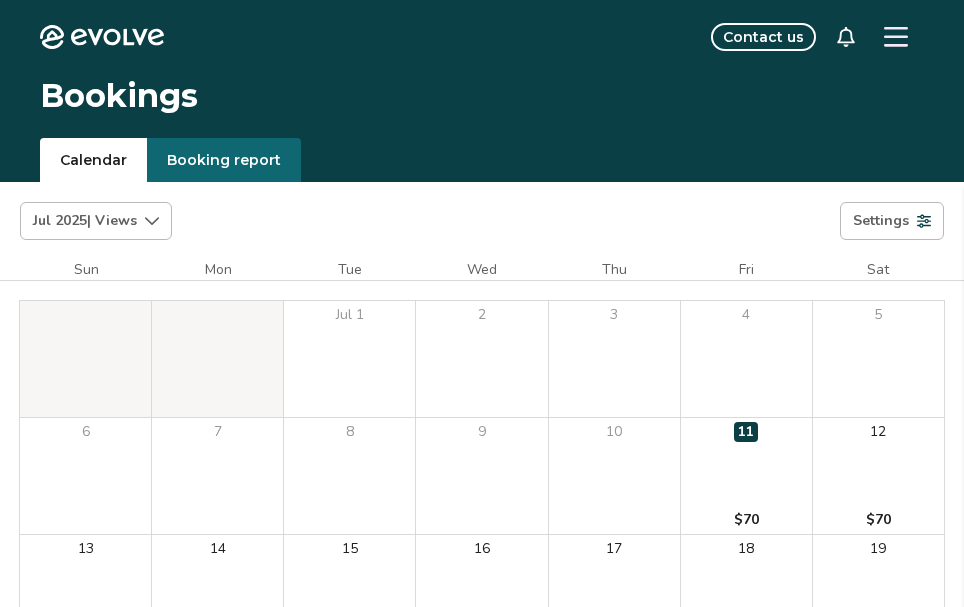 click on "Settings" at bounding box center (881, 221) 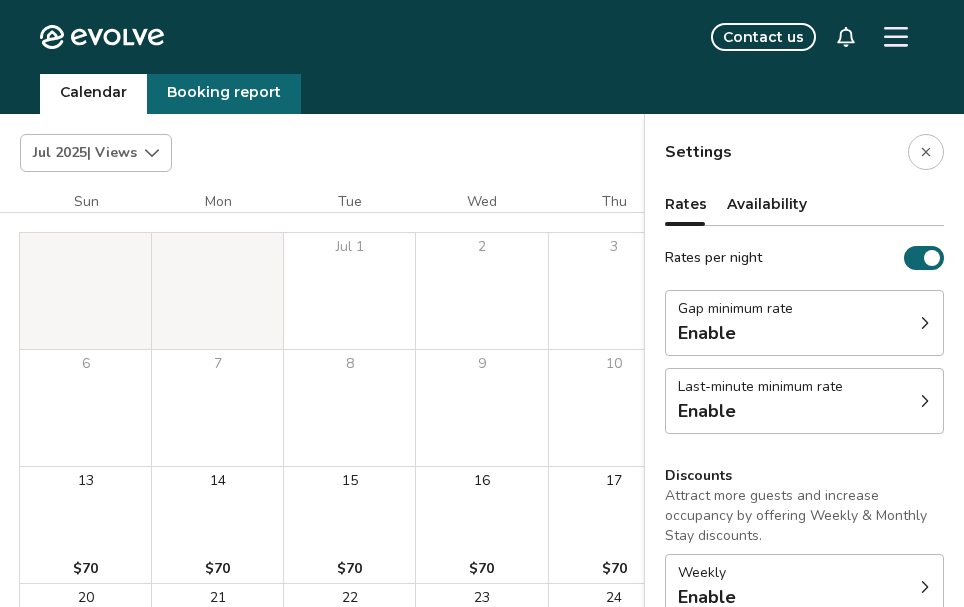 scroll, scrollTop: 0, scrollLeft: 0, axis: both 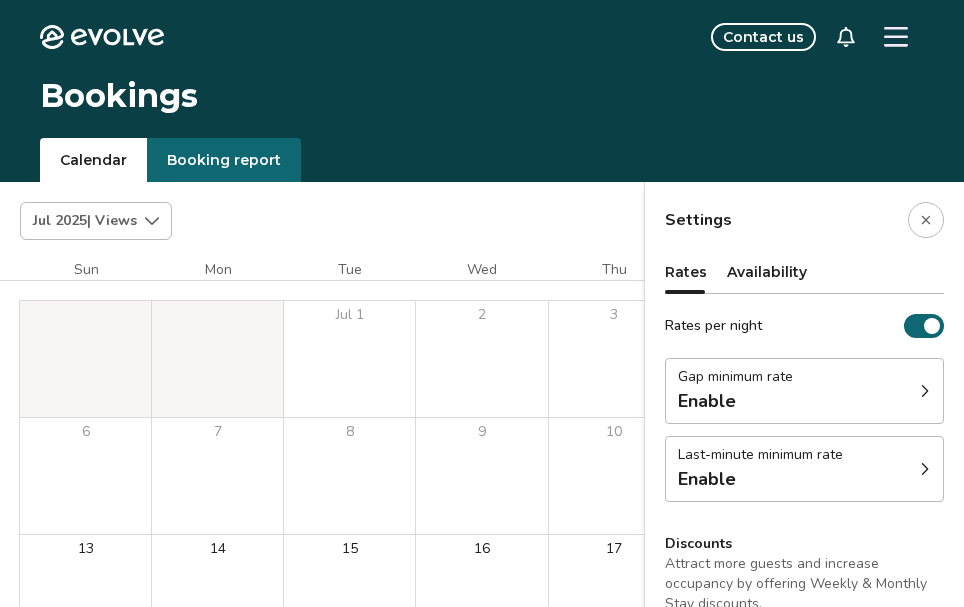 click on "Availability" at bounding box center [767, 272] 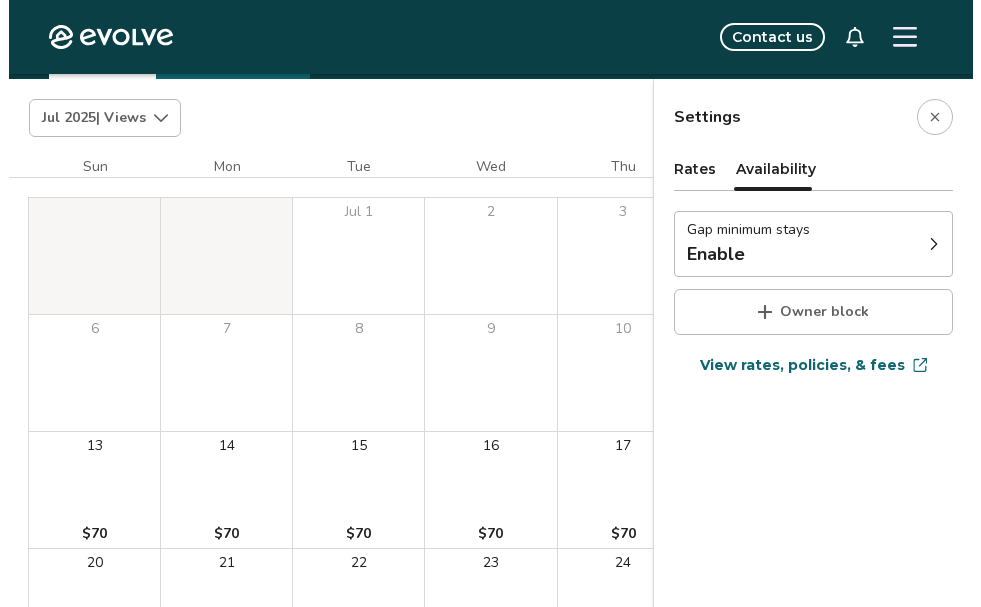 scroll, scrollTop: 0, scrollLeft: 0, axis: both 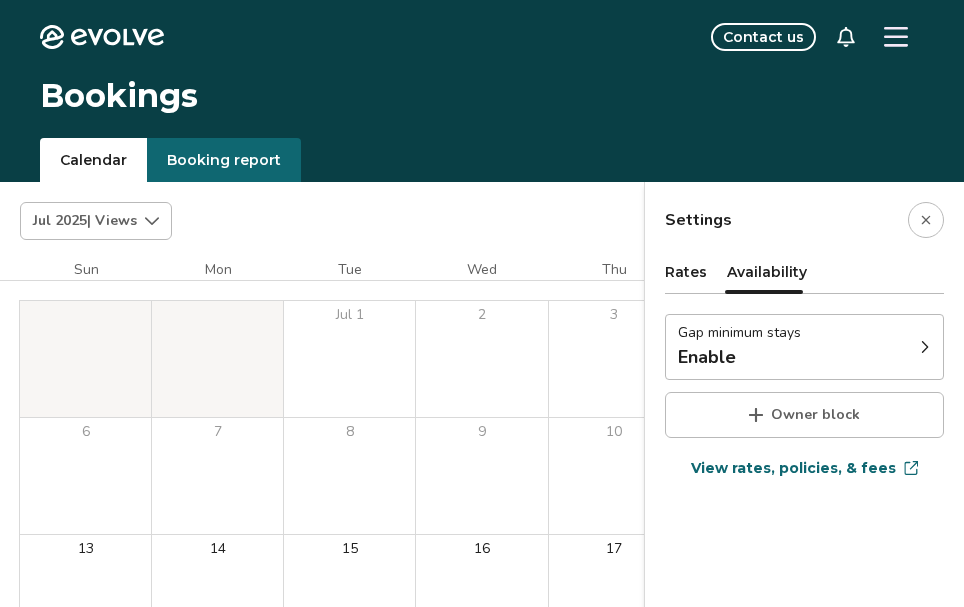 click on "Booking report" at bounding box center [224, 160] 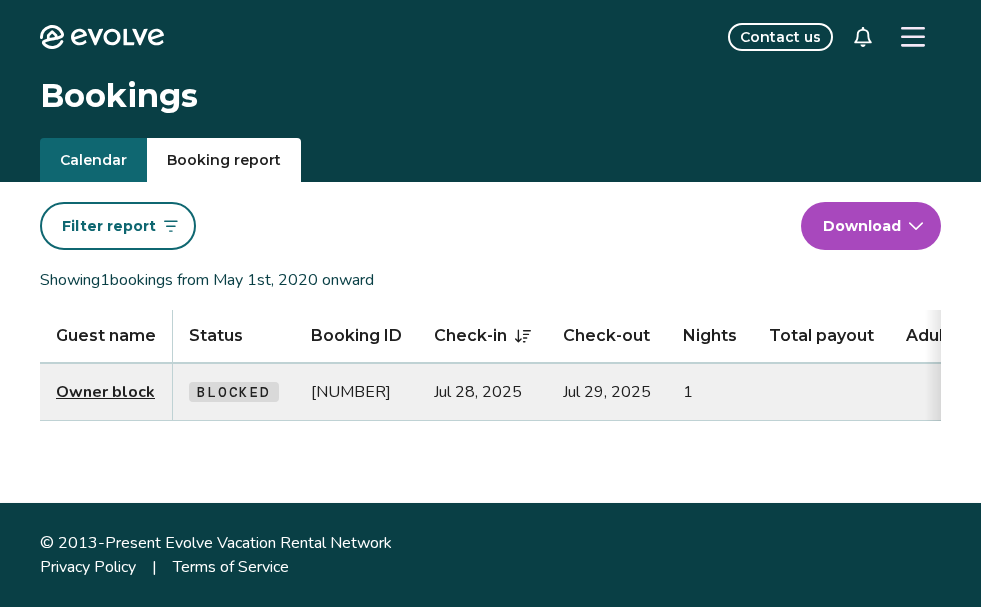 click at bounding box center [933, 365] 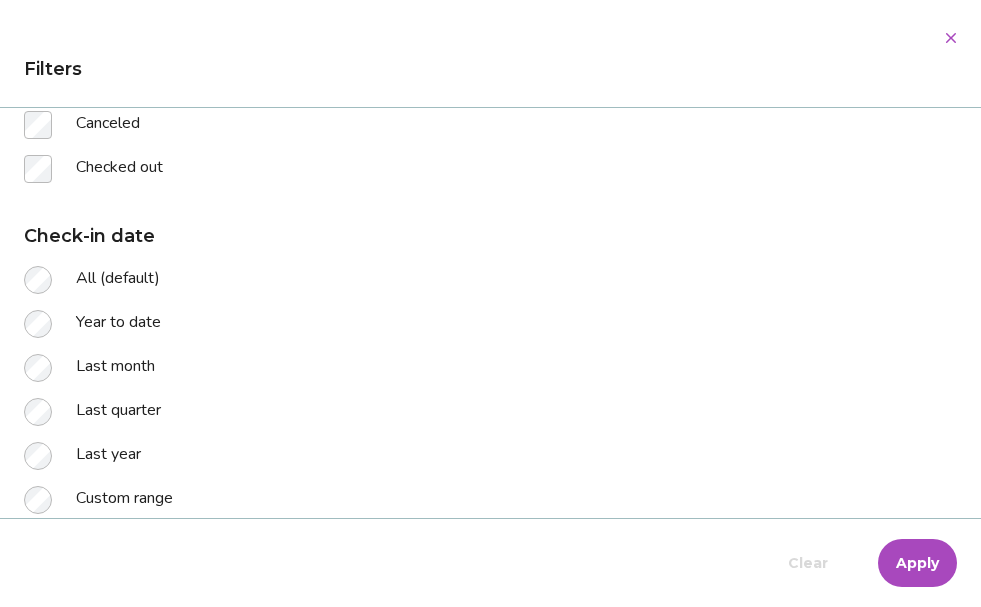 scroll, scrollTop: 0, scrollLeft: 0, axis: both 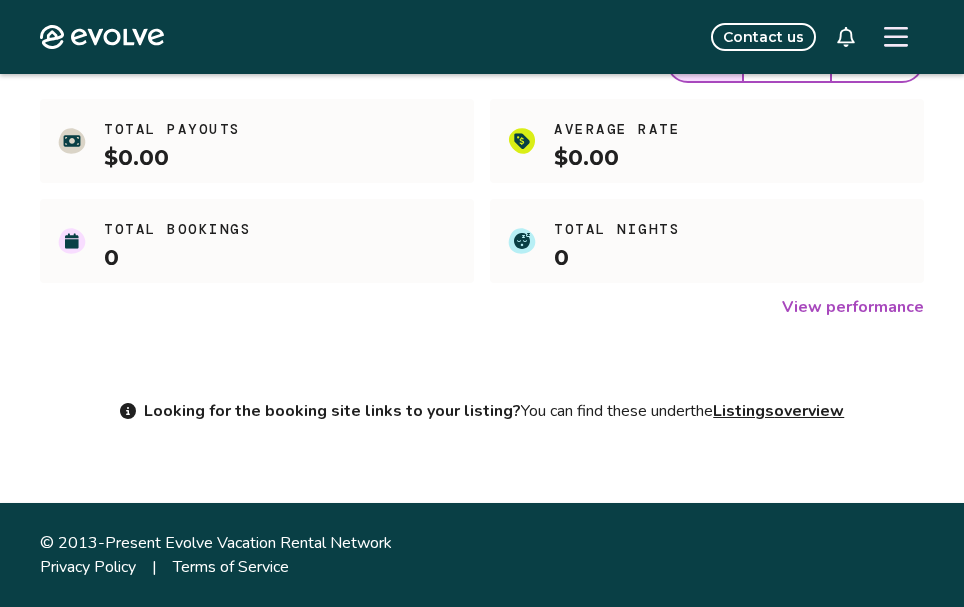 click on "View performance" at bounding box center (853, 307) 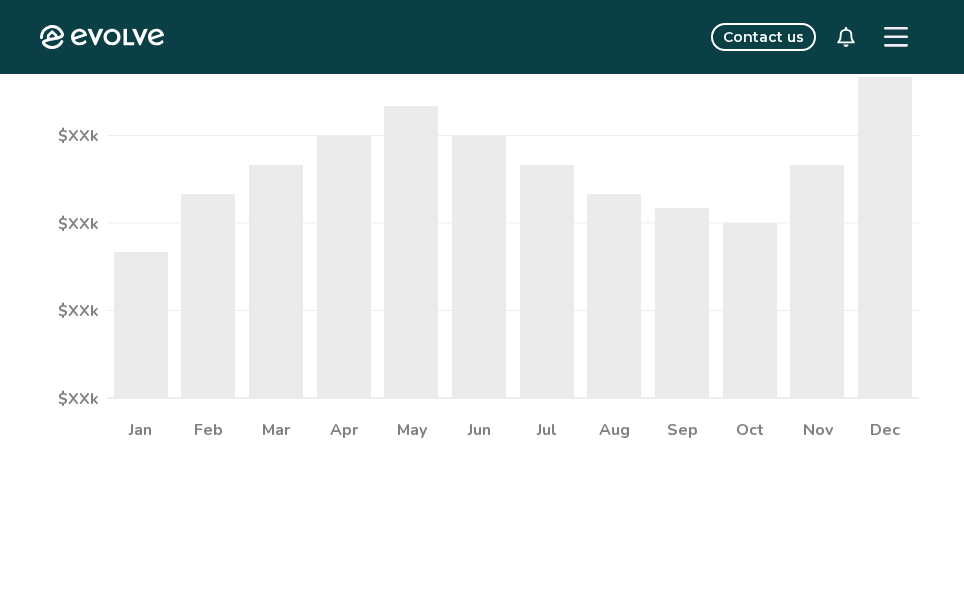 scroll, scrollTop: 0, scrollLeft: 0, axis: both 